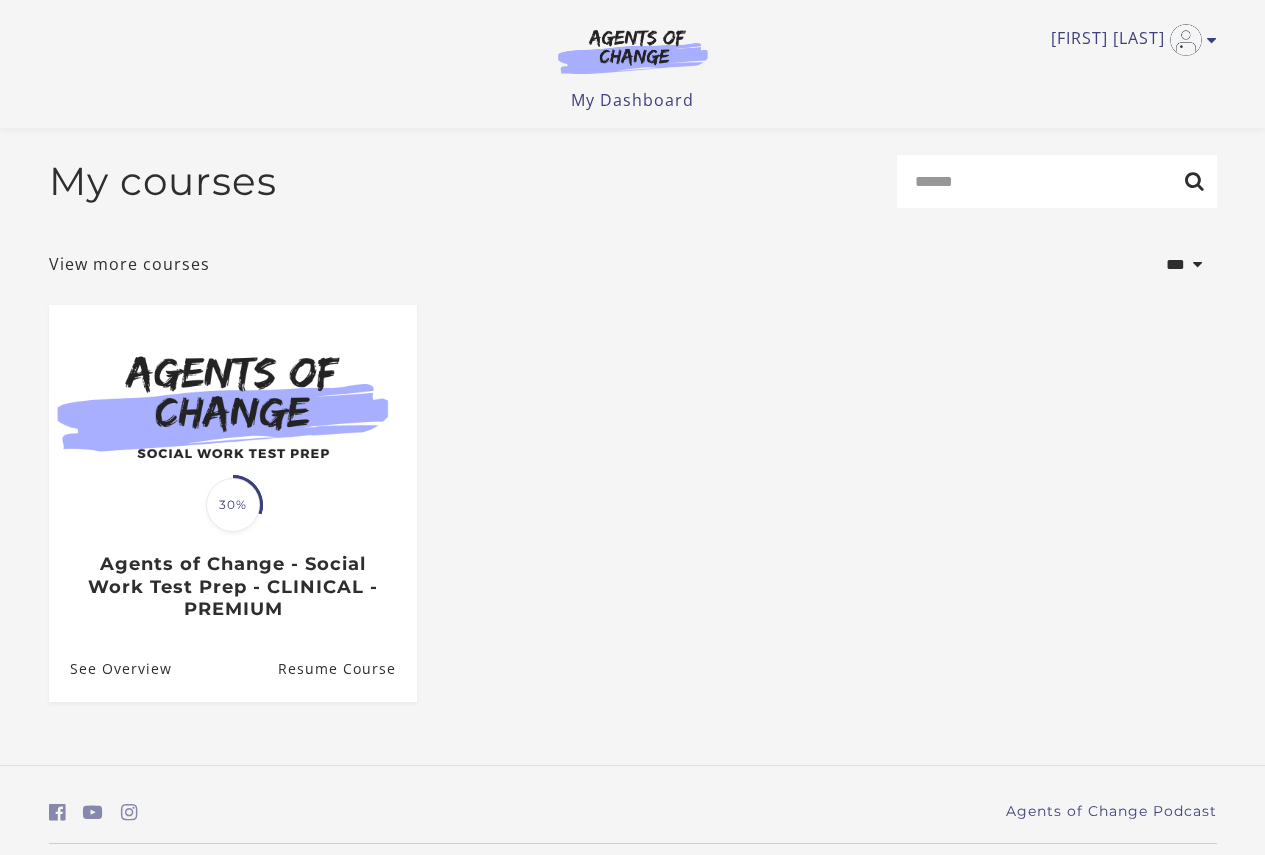 scroll, scrollTop: 61, scrollLeft: 0, axis: vertical 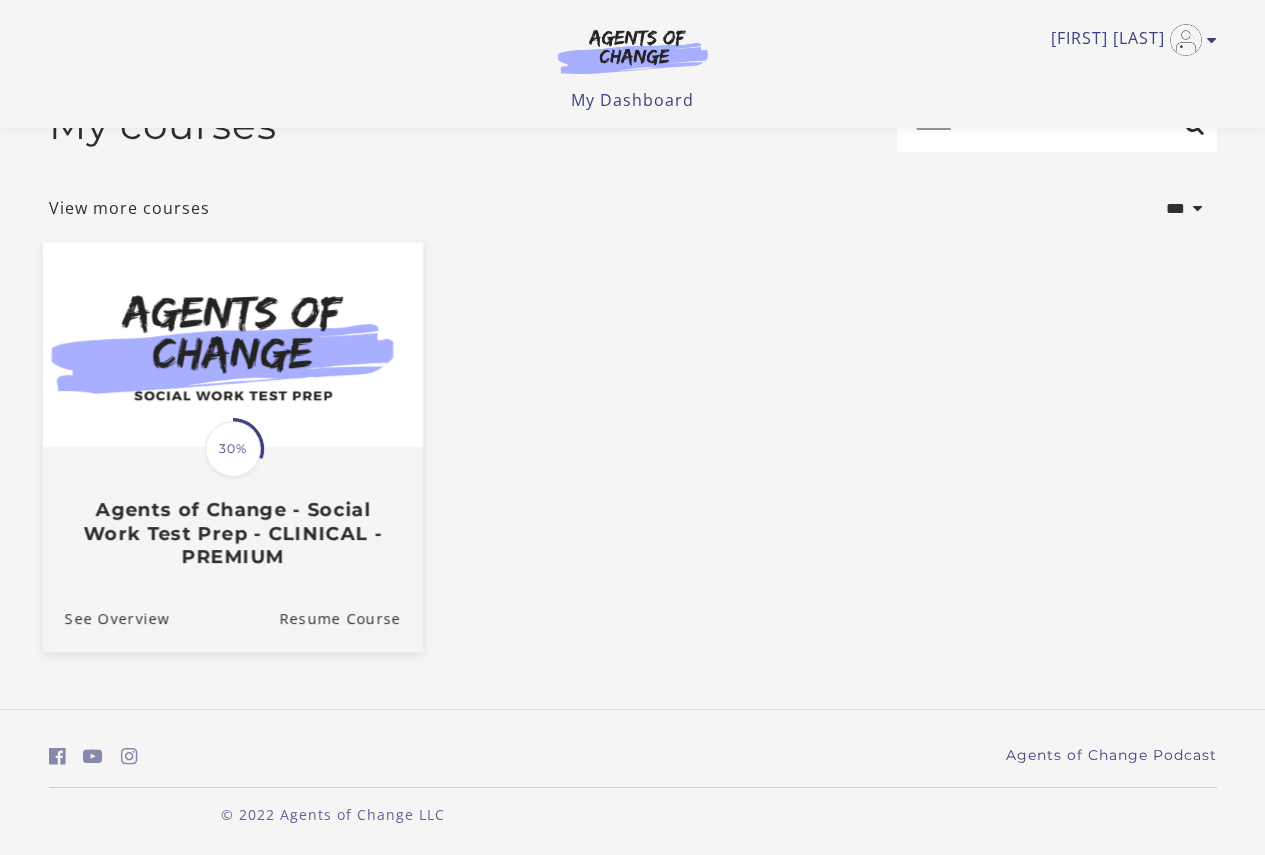 click on "Translation missing: en.liquid.partials.dashboard_course_card.progress_description: 30%
30%" at bounding box center [233, 449] 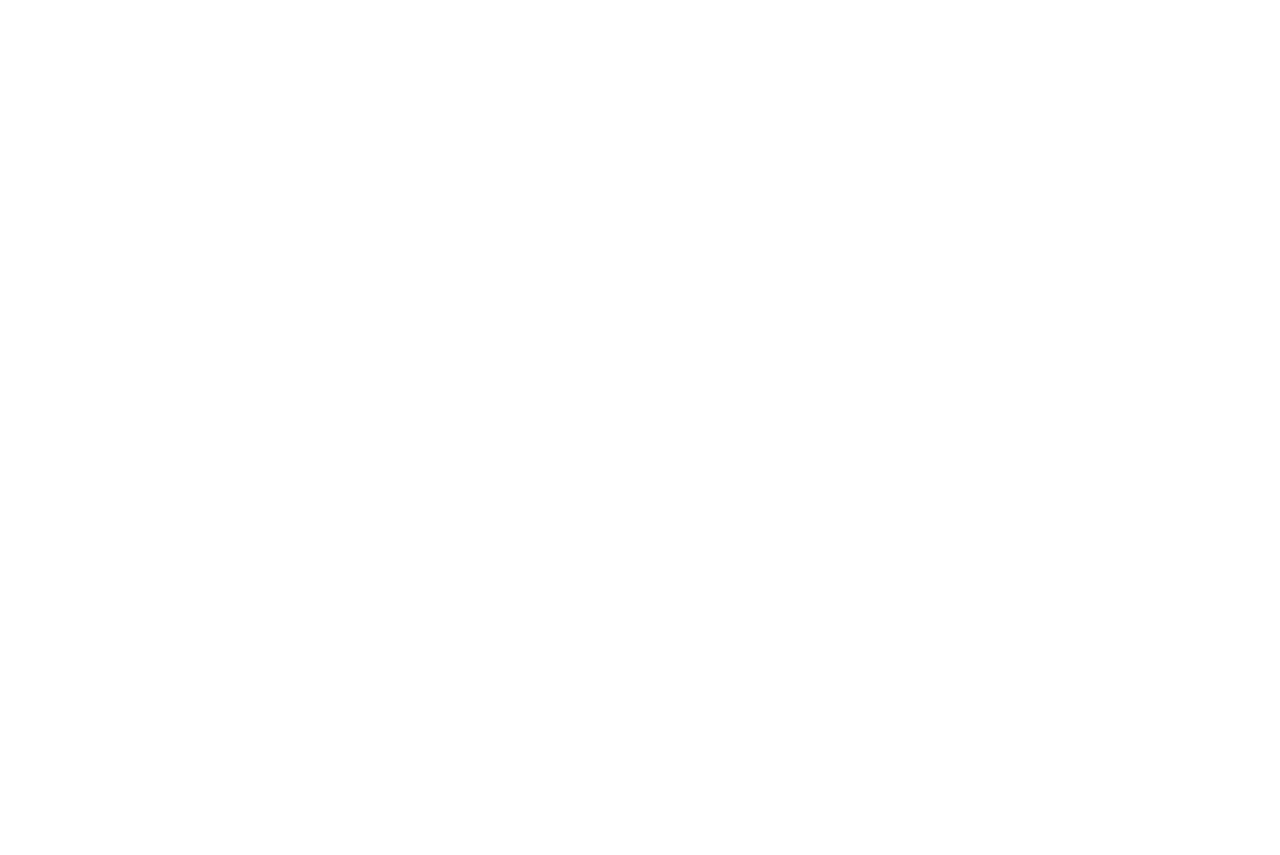 scroll, scrollTop: 0, scrollLeft: 0, axis: both 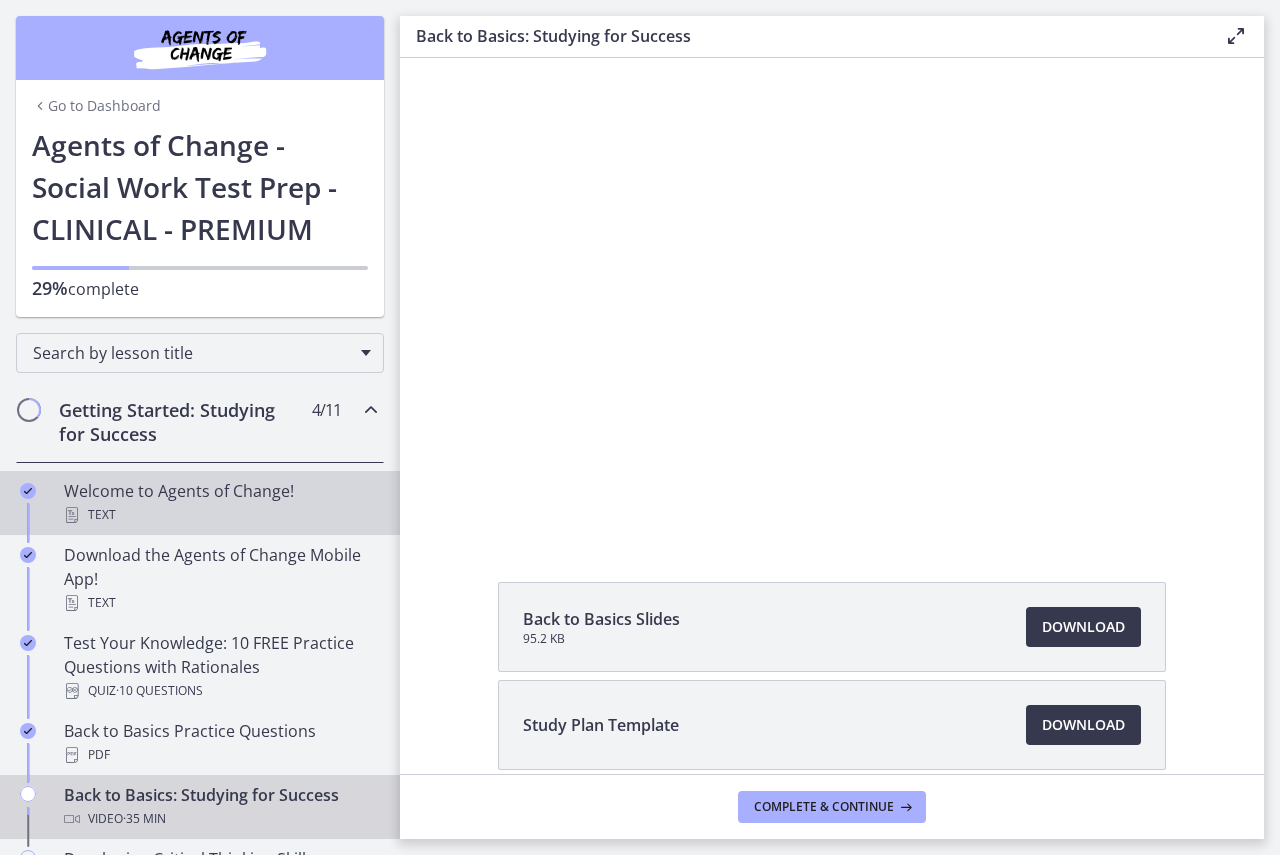 click on "Text" at bounding box center [220, 515] 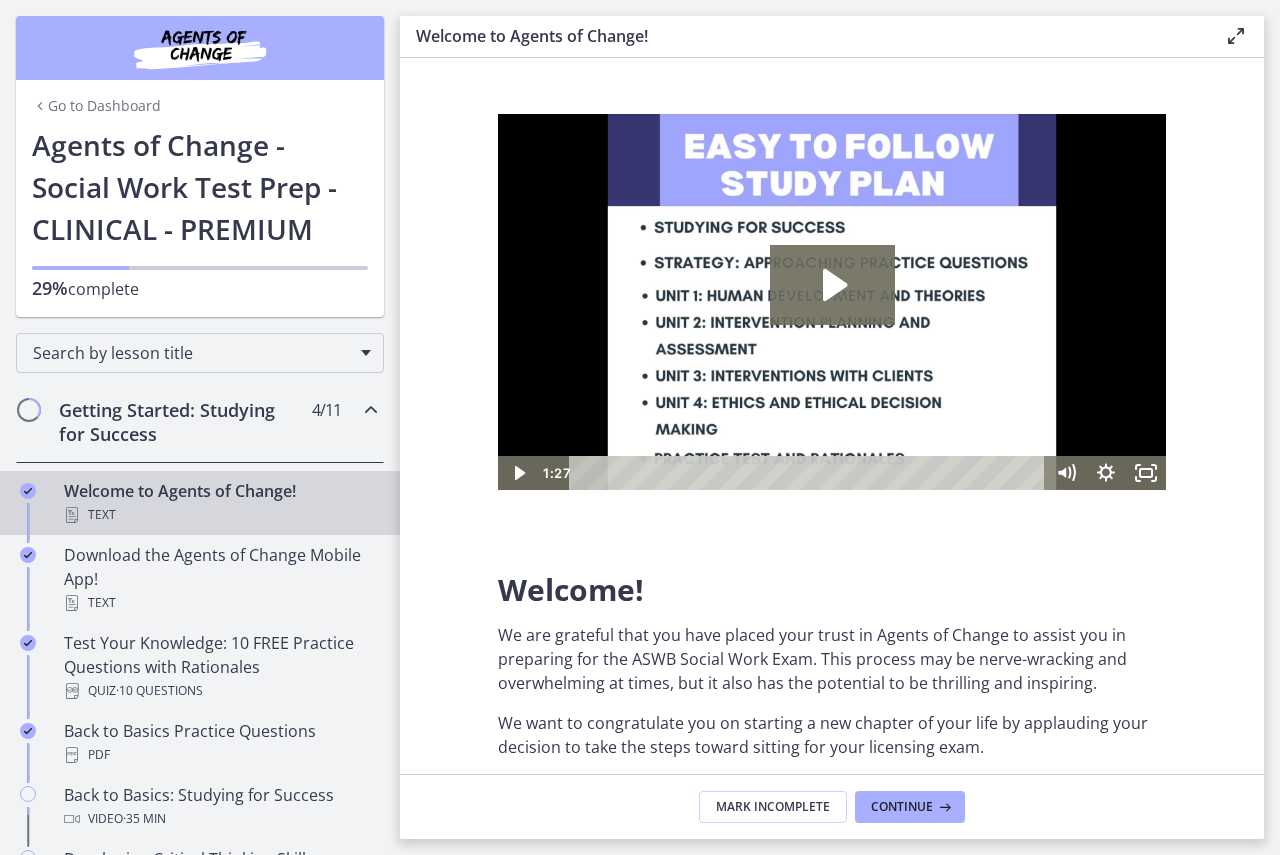 scroll, scrollTop: 0, scrollLeft: 0, axis: both 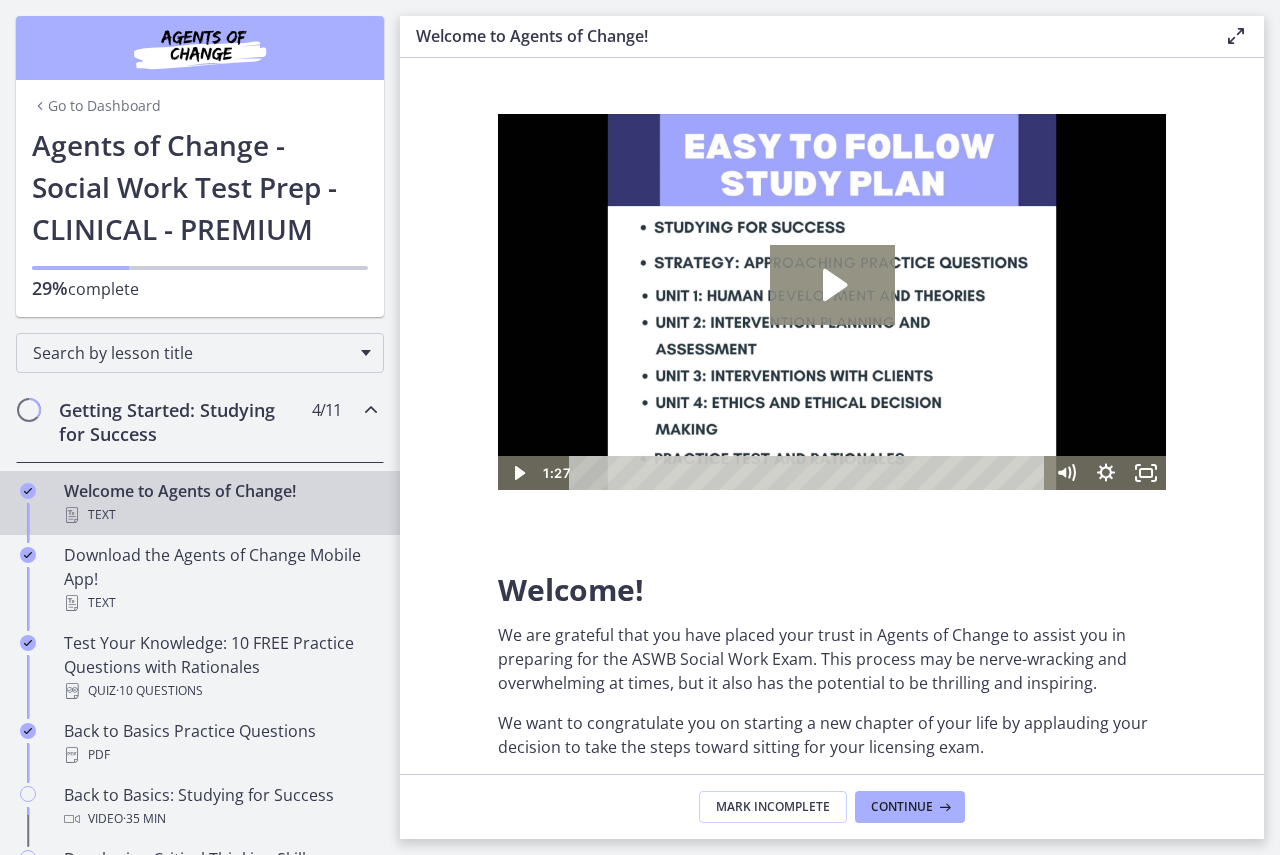 click 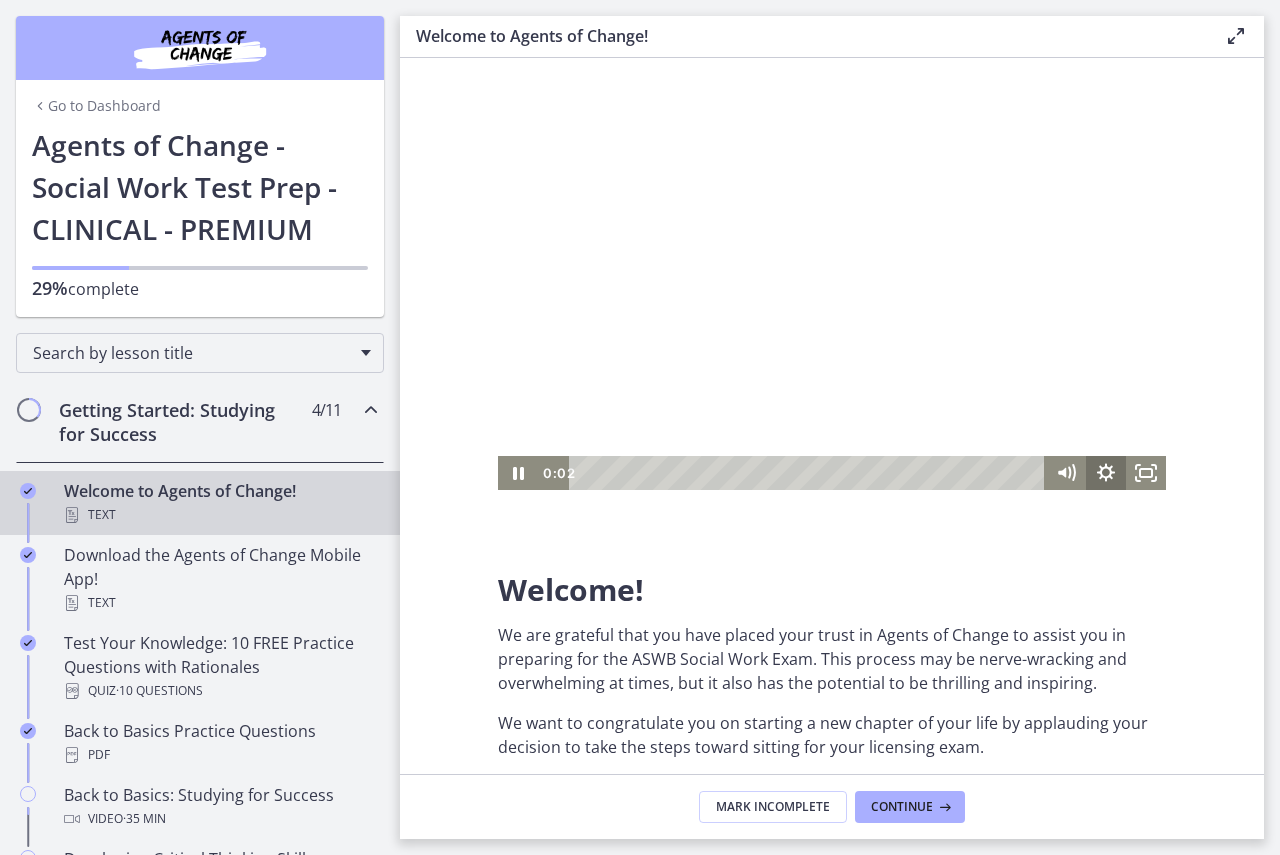 click 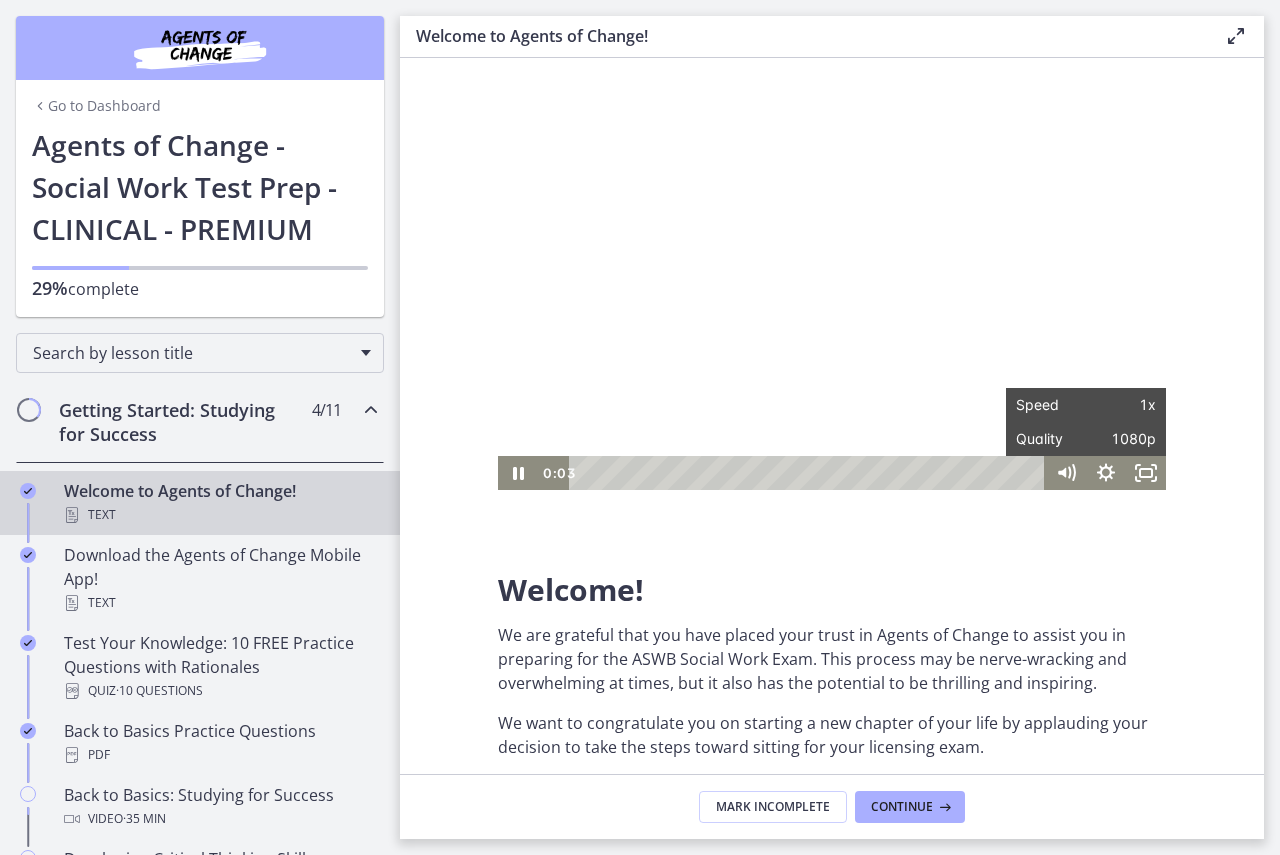 click on "Welcome!
We are grateful that you have placed your trust in Agents of Change to assist you in preparing for the ASWB Social Work Exam. This process may be nerve-wracking and overwhelming at times, but it also has the potential to be thrilling and inspiring.
We want to congratulate you on starting a new chapter of your life by applauding your decision to take the steps toward sitting for your licensing exam.
We have been putting in a lot of effort to develop study information that is pertinent, of good quality, and will assist you in making connections to strengthen your knowledge base. These materials will help your prepare to PASS the test. The exam will not be easy, but with organized, consistent, and efficient studying, you are setting yourself up for success!
As you work through this challenge, Agents of Change is here to provide you with the encouragement and support you need to conquer this challenge. Let's get you licensed!
How is the course set up?" at bounding box center [832, 1597] 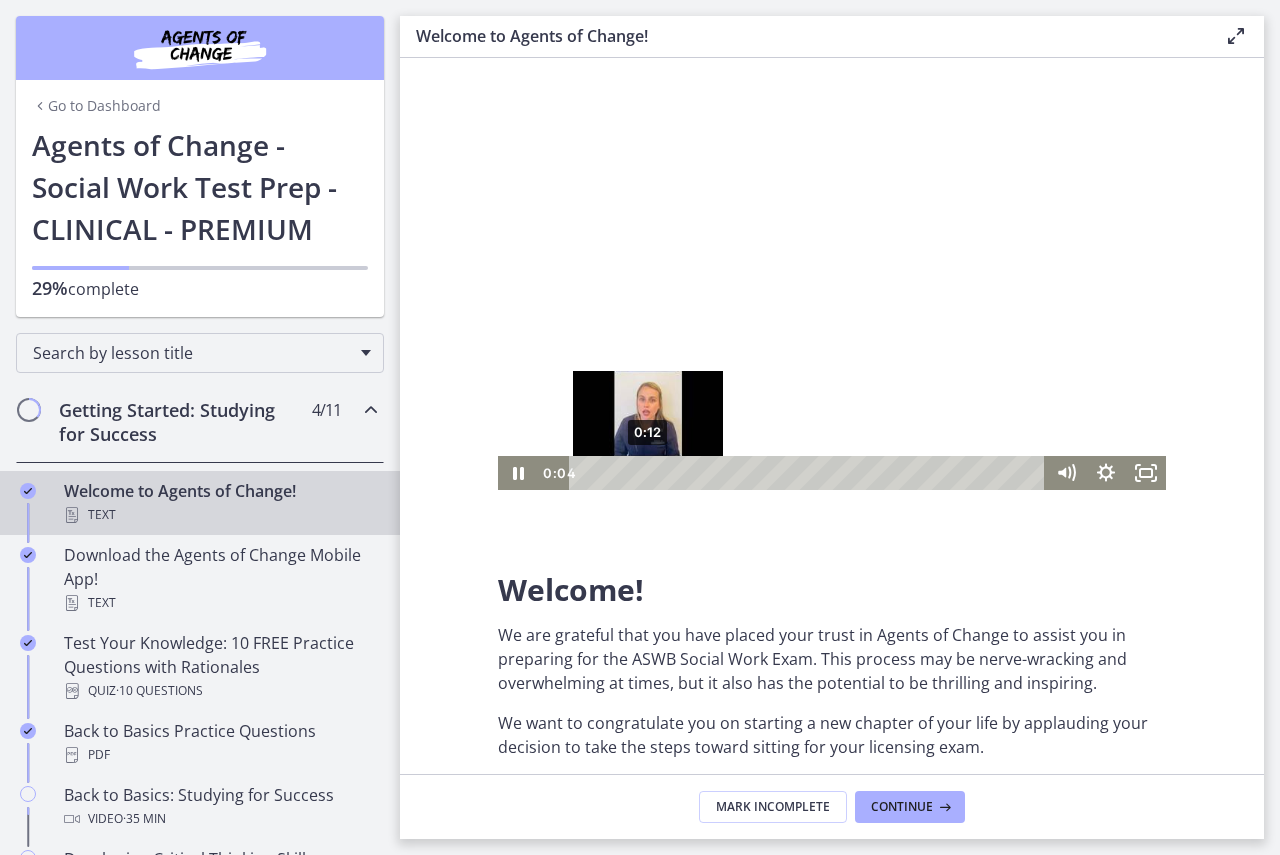 click on "0:12" at bounding box center (810, 473) 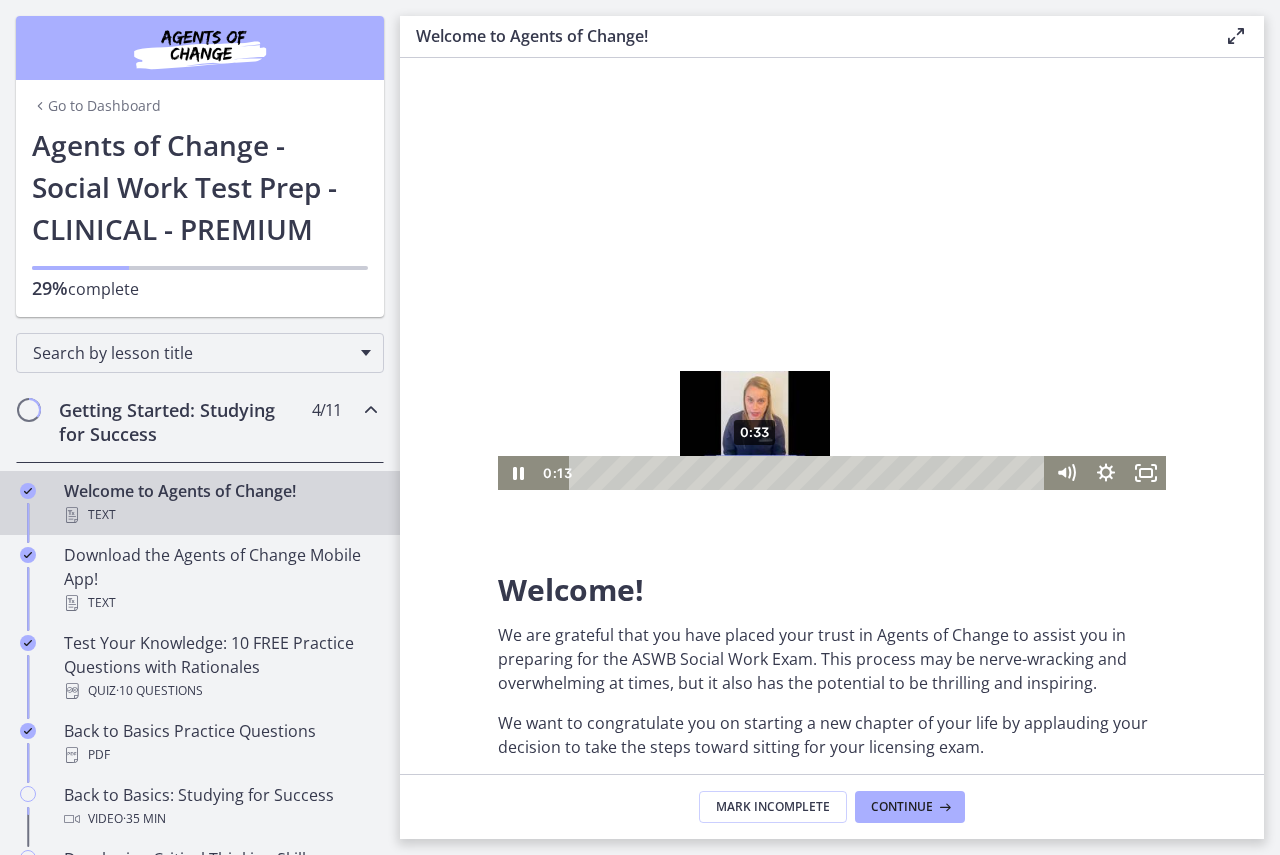 click on "0:33" at bounding box center [810, 473] 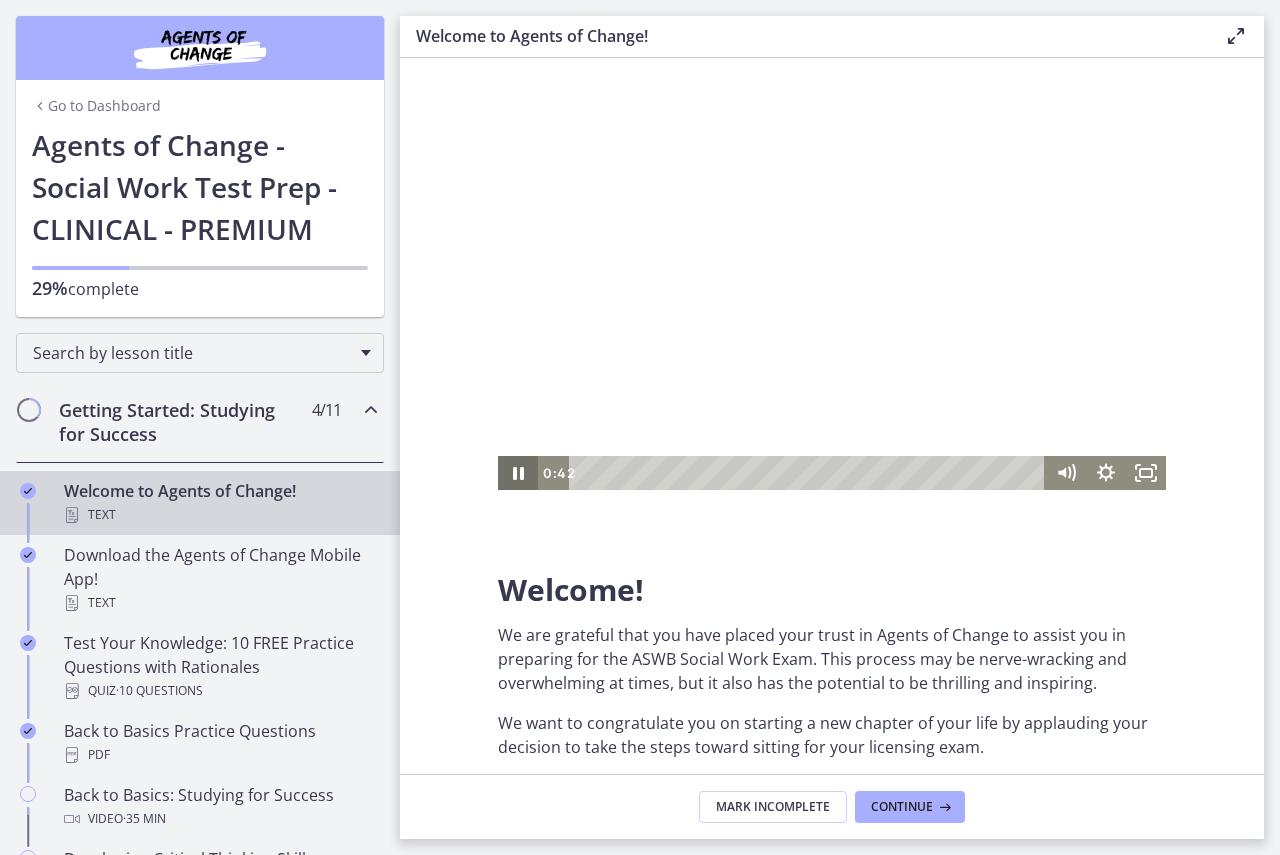 click 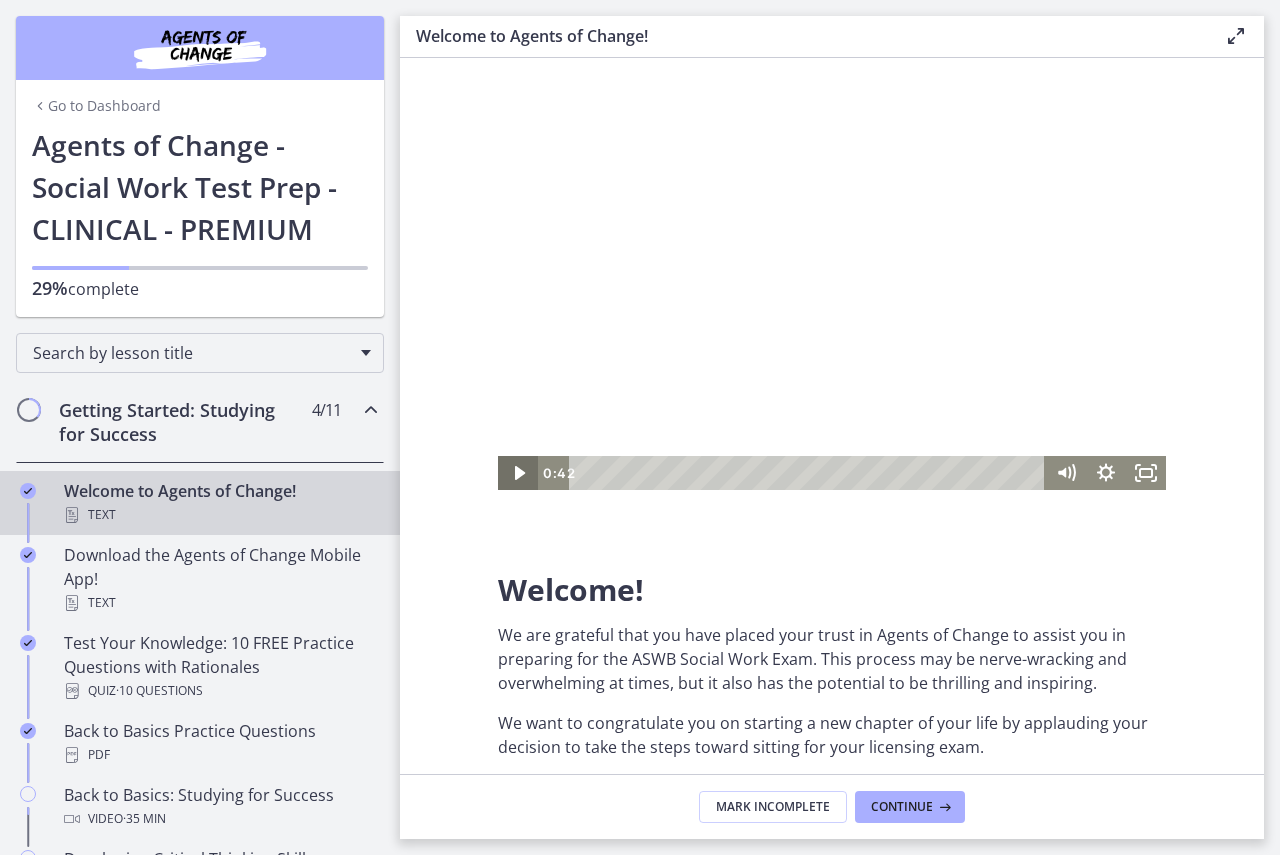 click 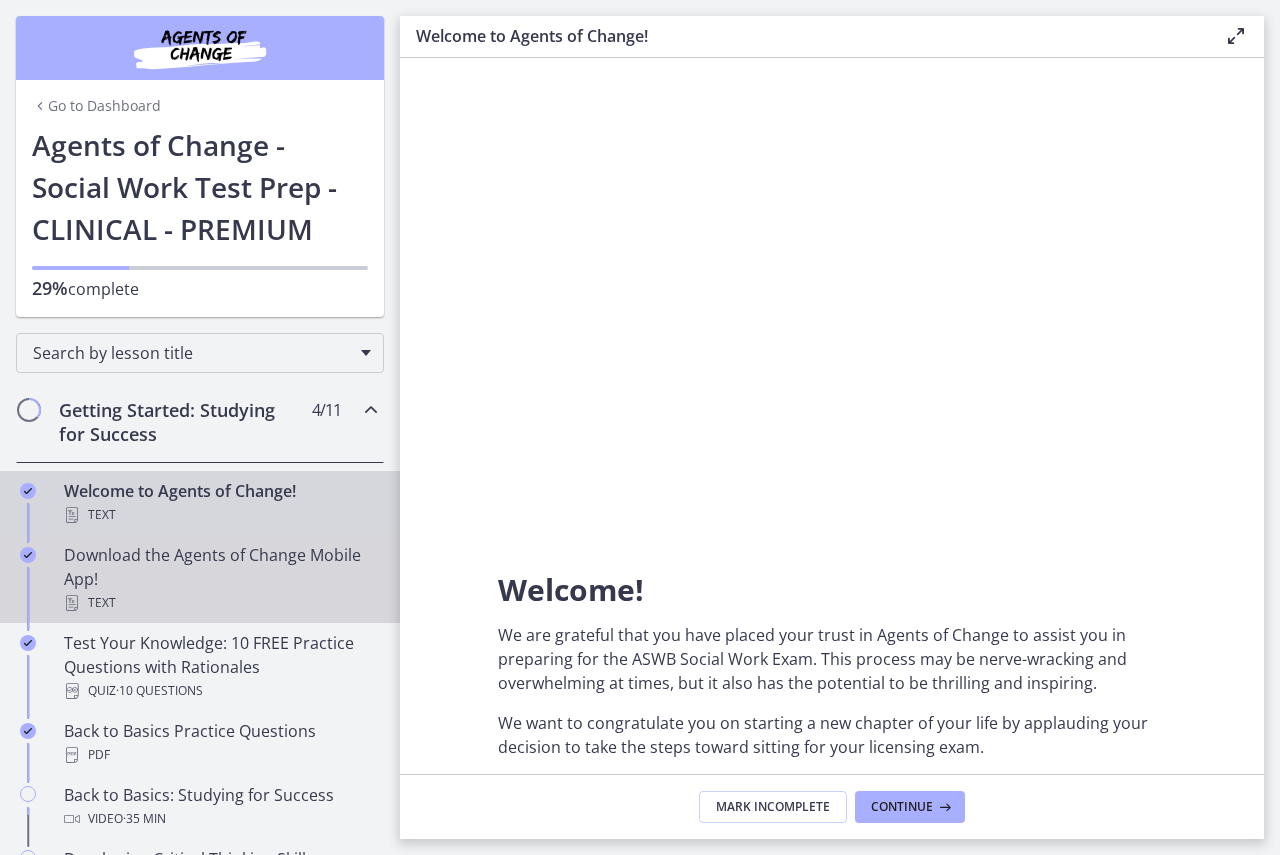 click on "Download the Agents of Change Mobile App!
Text" at bounding box center [220, 579] 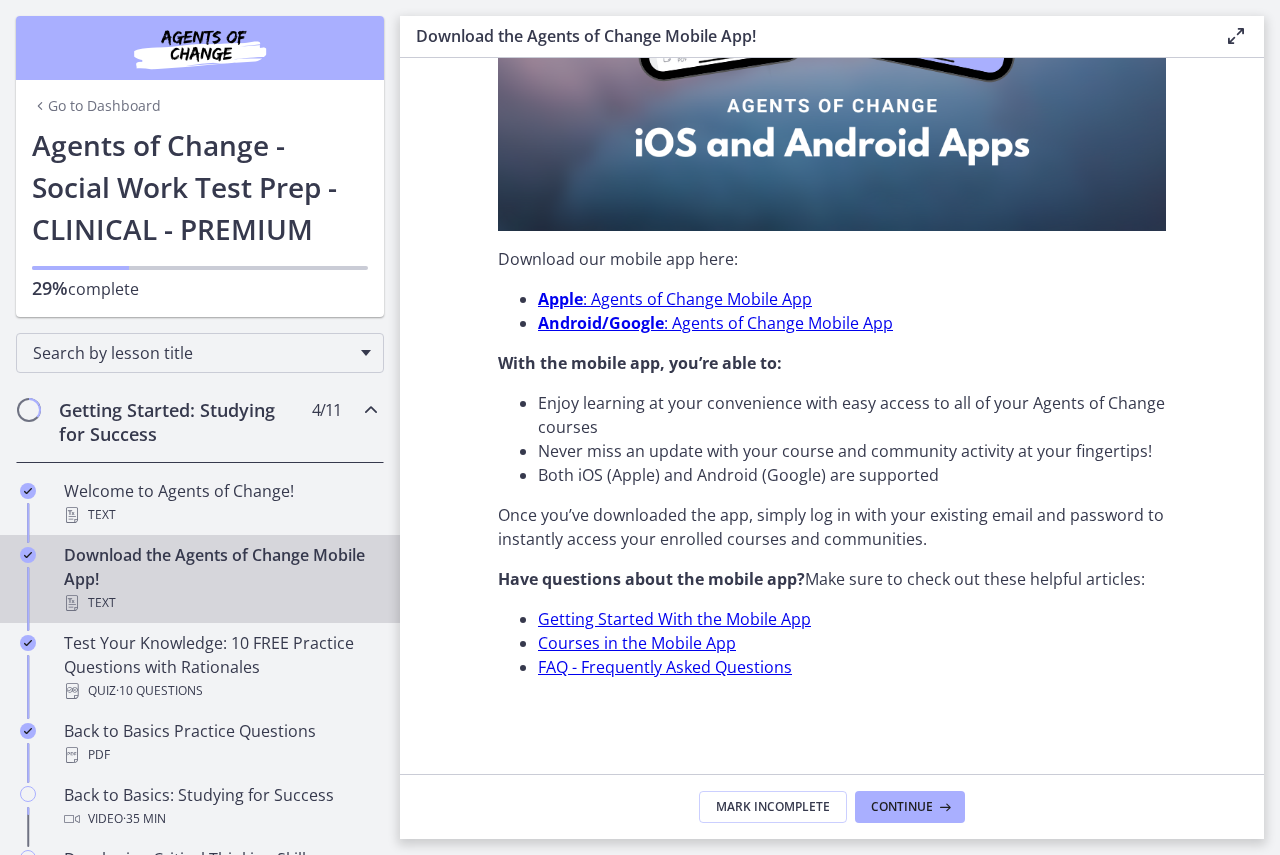 scroll, scrollTop: 508, scrollLeft: 0, axis: vertical 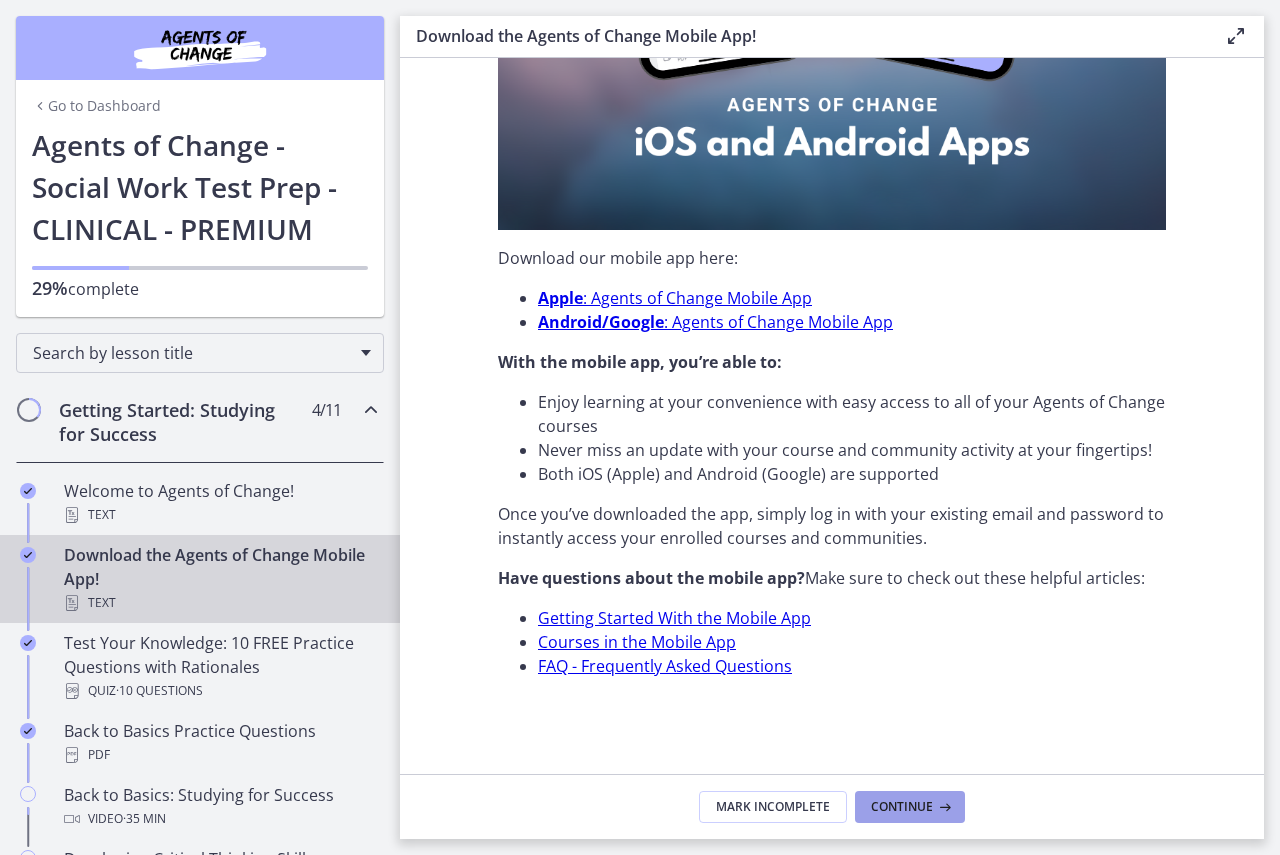 click on "Continue" at bounding box center [902, 807] 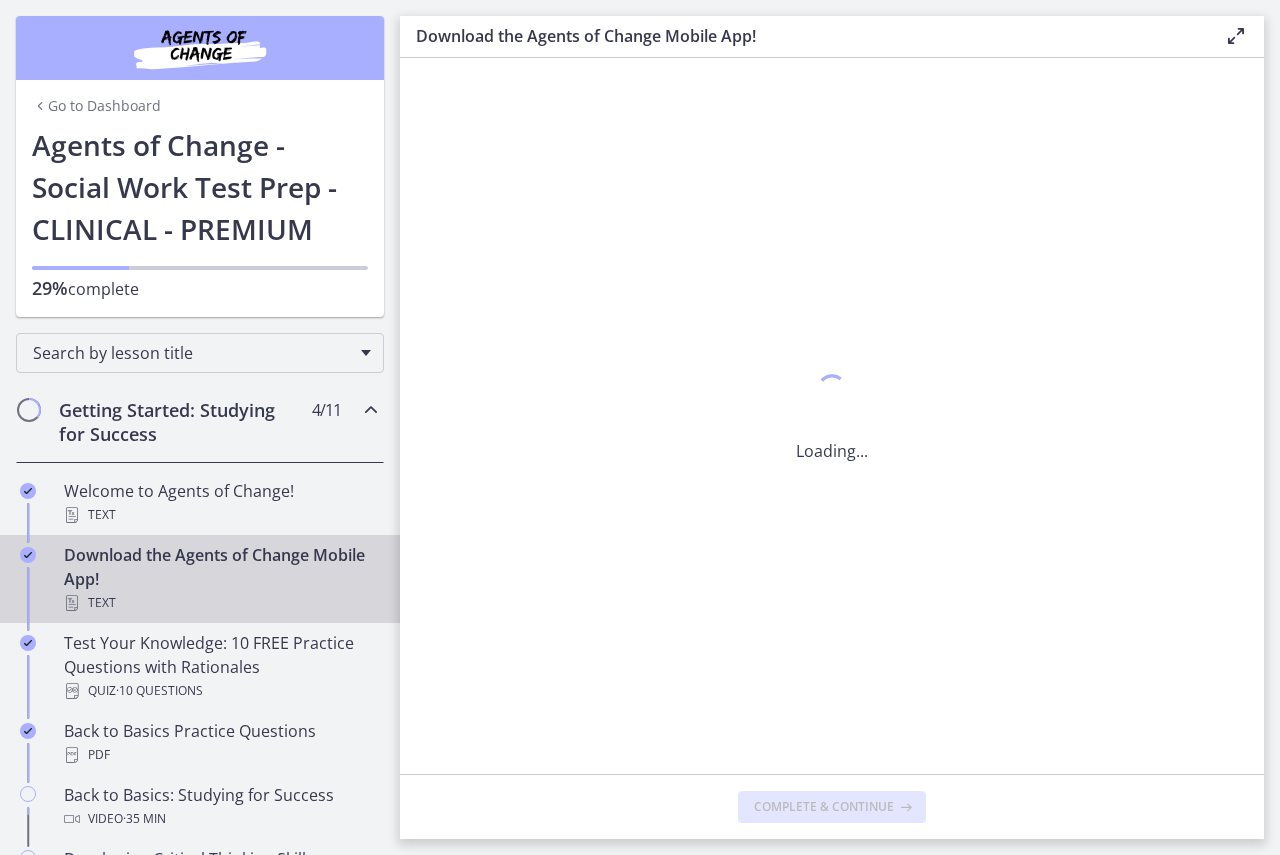 scroll, scrollTop: 0, scrollLeft: 0, axis: both 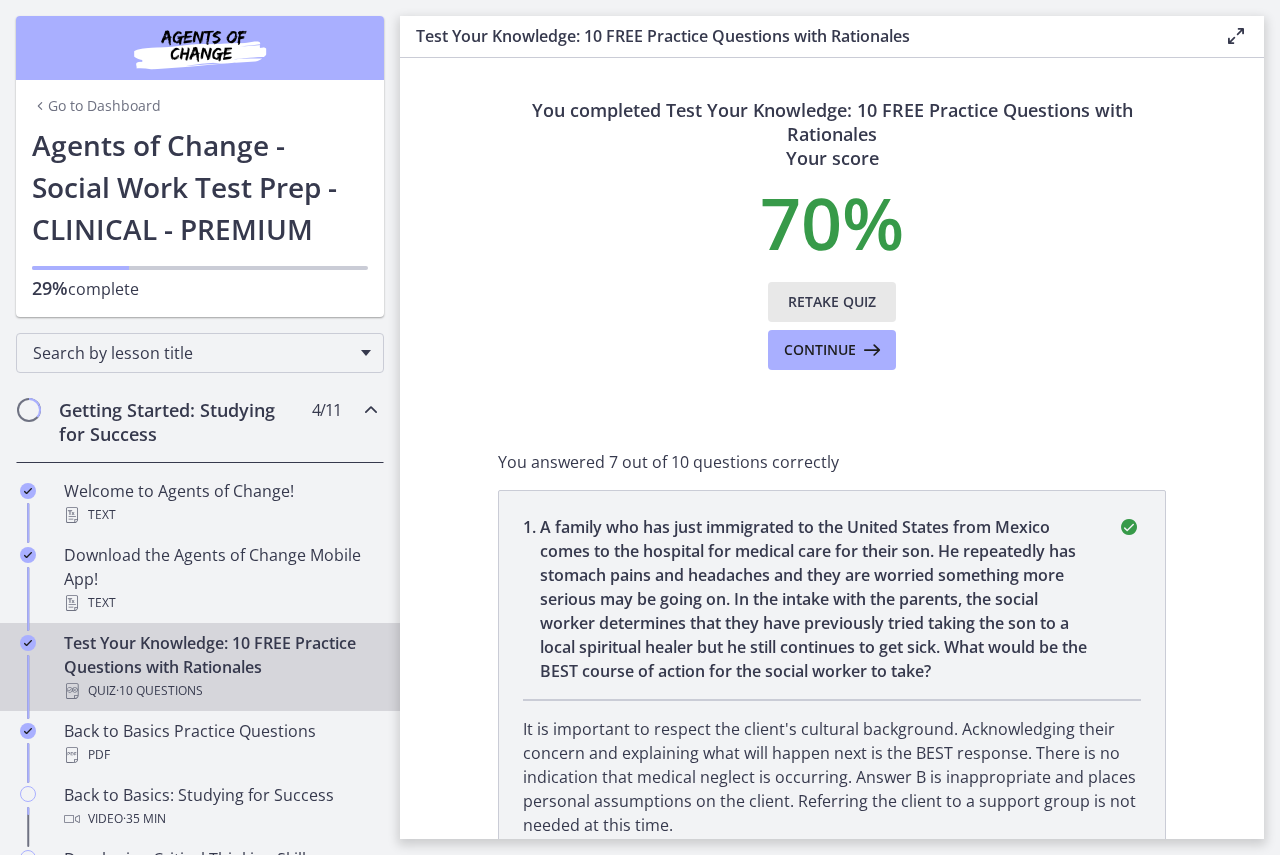 click on "Retake Quiz" at bounding box center [832, 302] 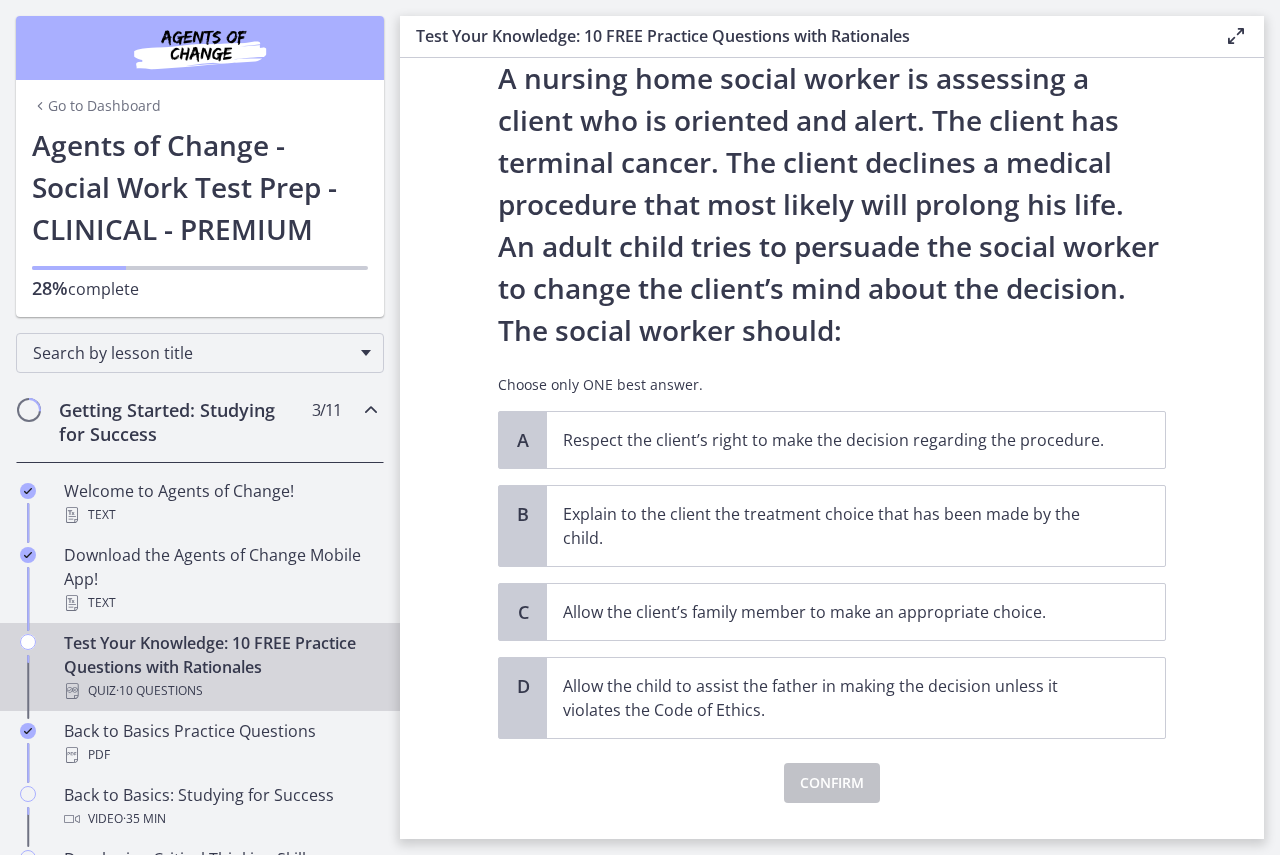 scroll, scrollTop: 109, scrollLeft: 0, axis: vertical 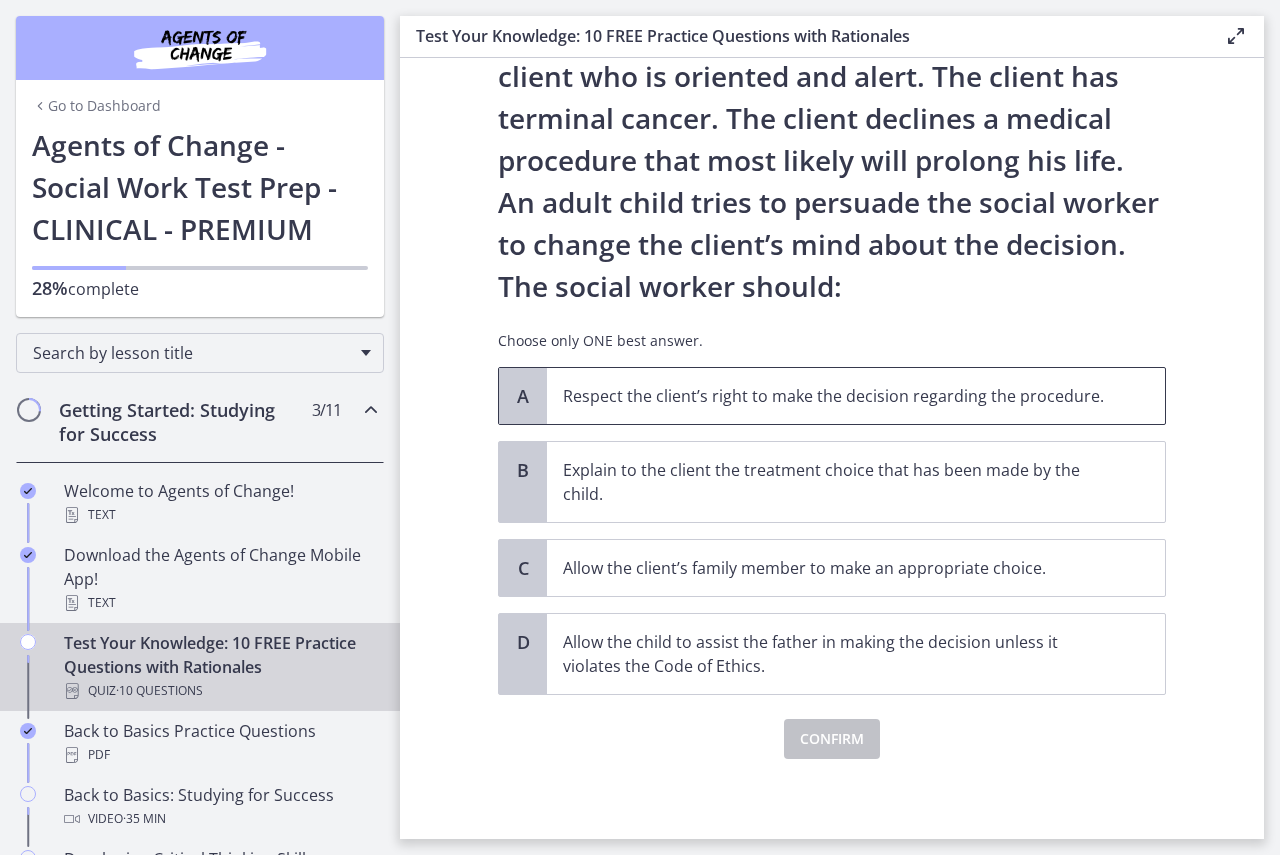 click on "Respect the client’s right to make the decision regarding the procedure." at bounding box center [856, 396] 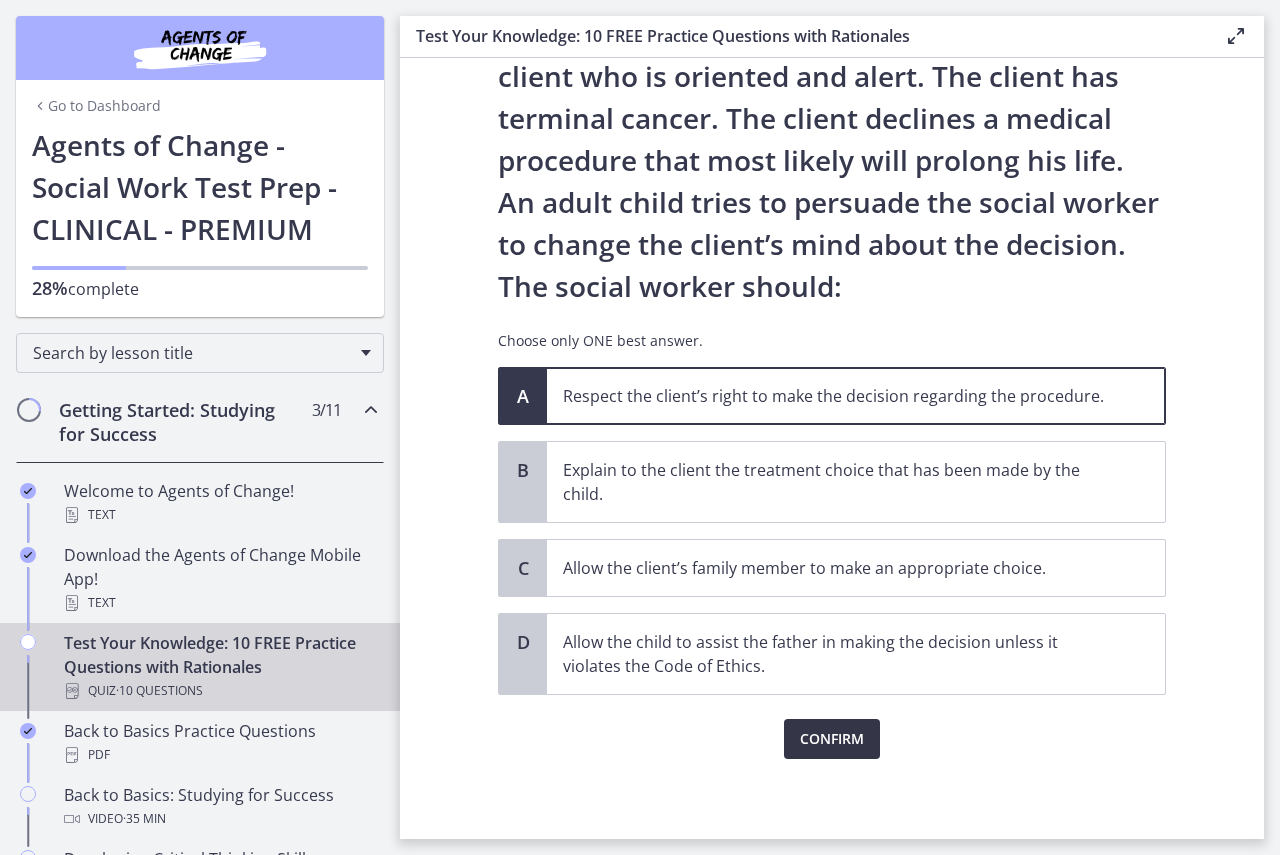 click on "Confirm" at bounding box center (832, 739) 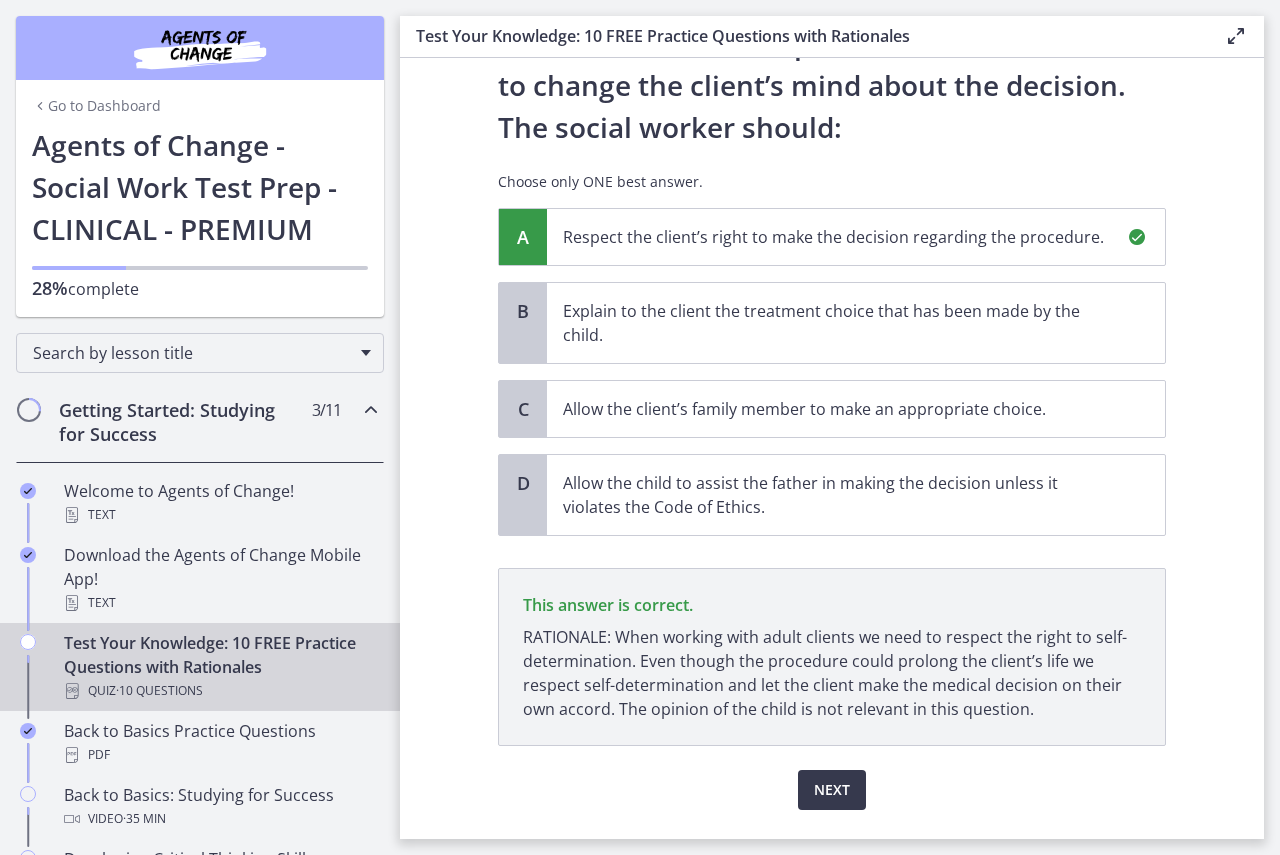 scroll, scrollTop: 319, scrollLeft: 0, axis: vertical 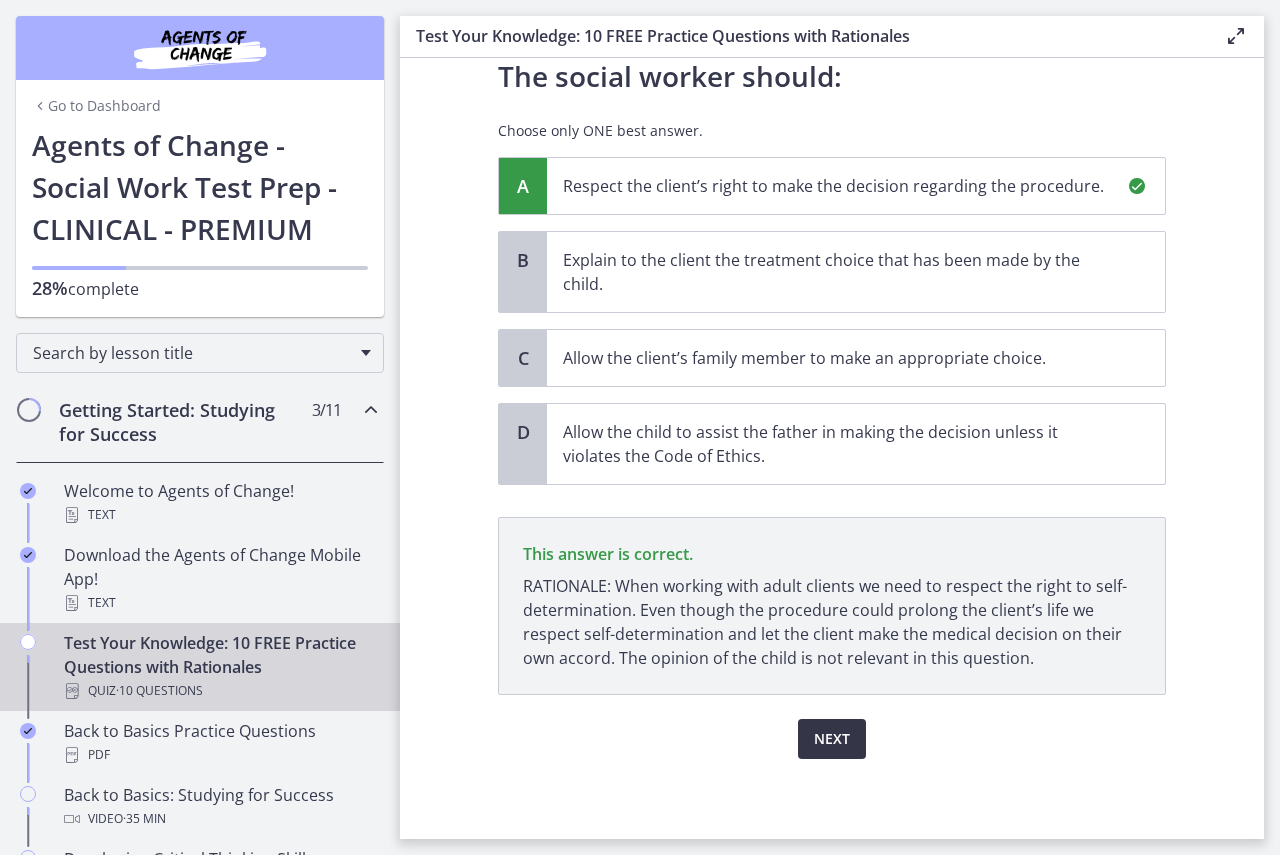 click on "Next" at bounding box center [832, 739] 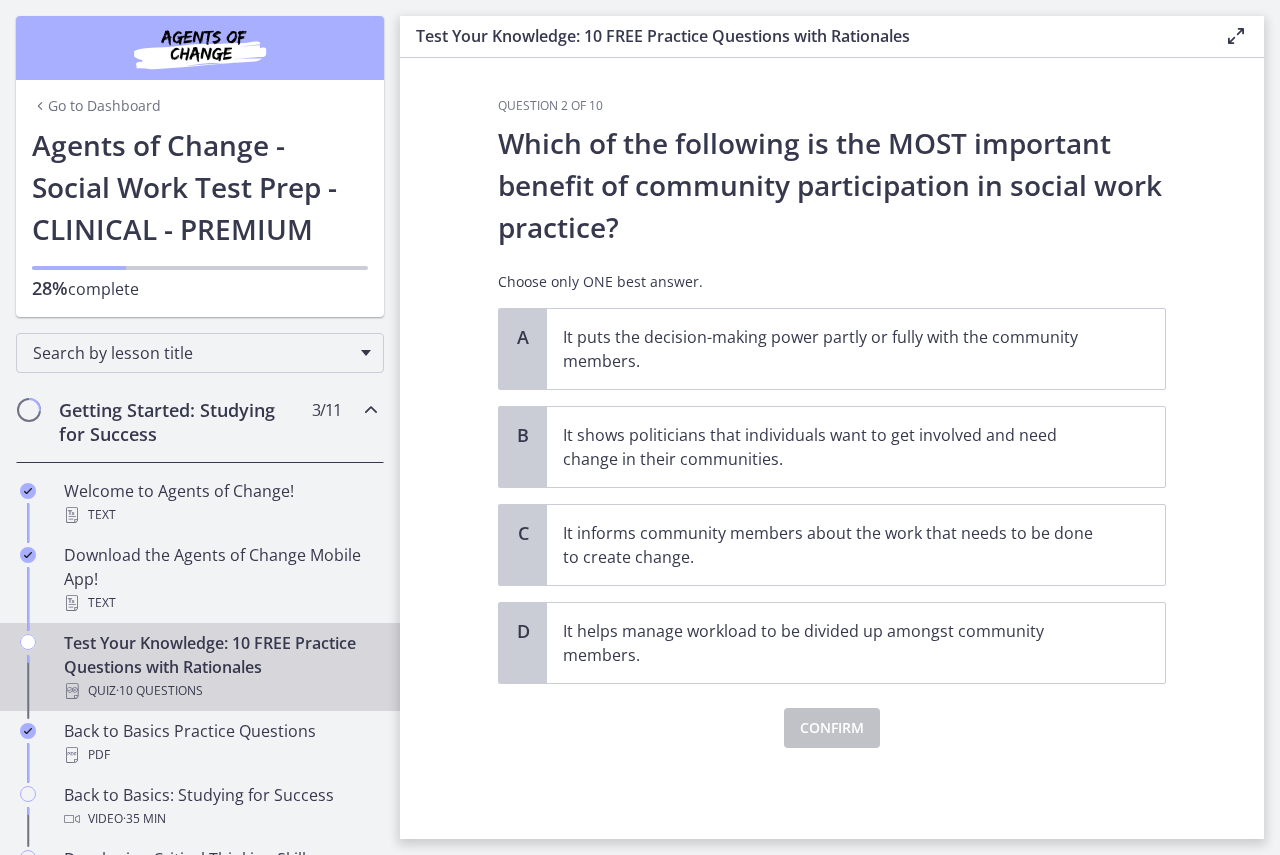 scroll, scrollTop: 0, scrollLeft: 0, axis: both 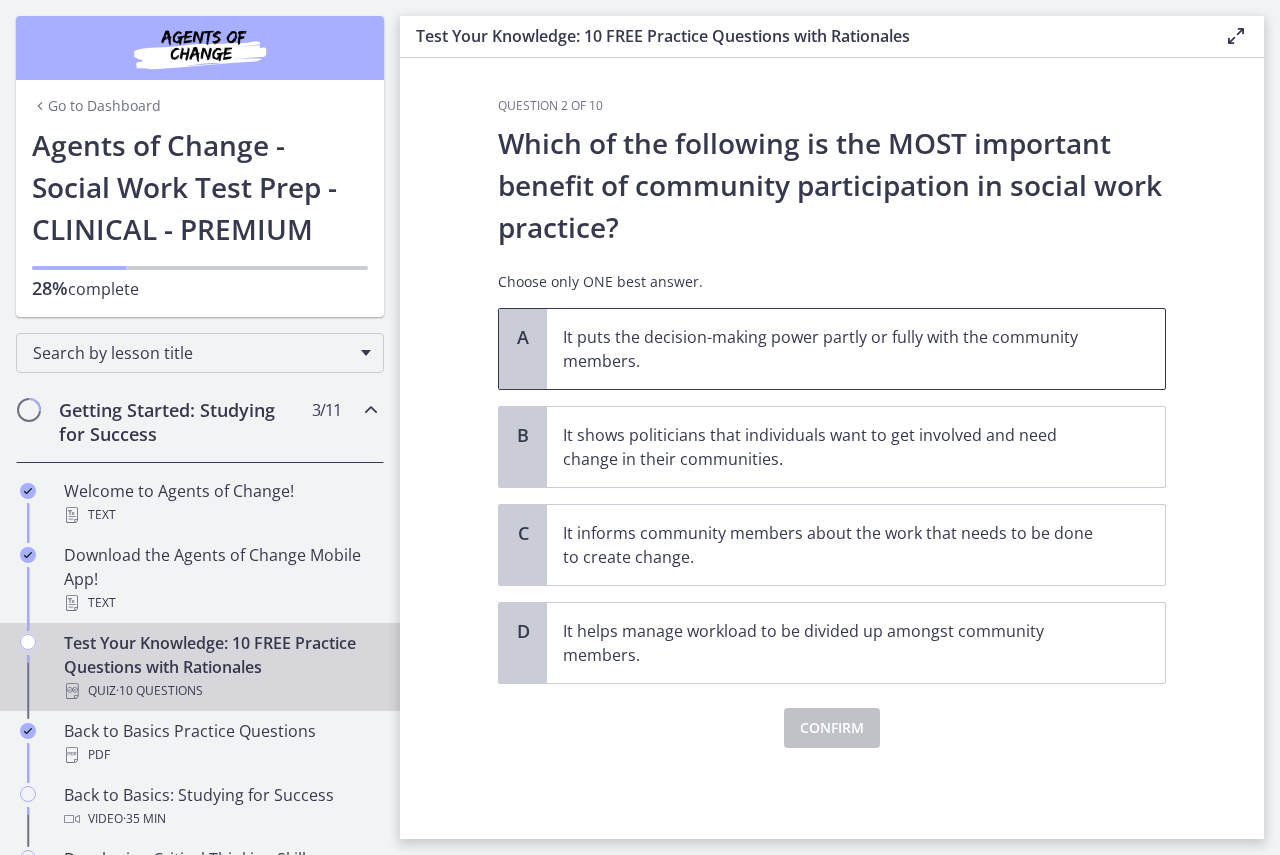 click on "It puts the decision-making power partly or fully with the community members." at bounding box center (836, 349) 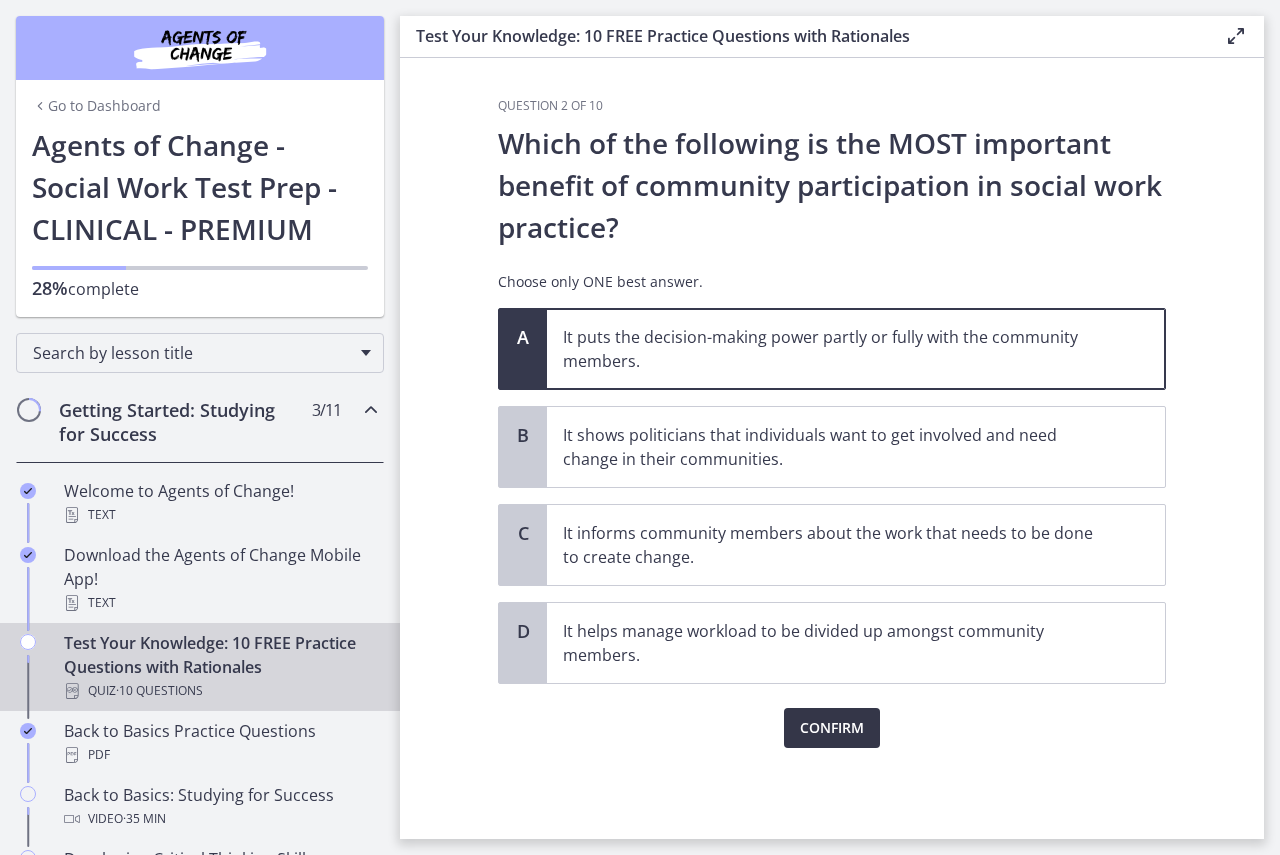 click on "Confirm" at bounding box center [832, 728] 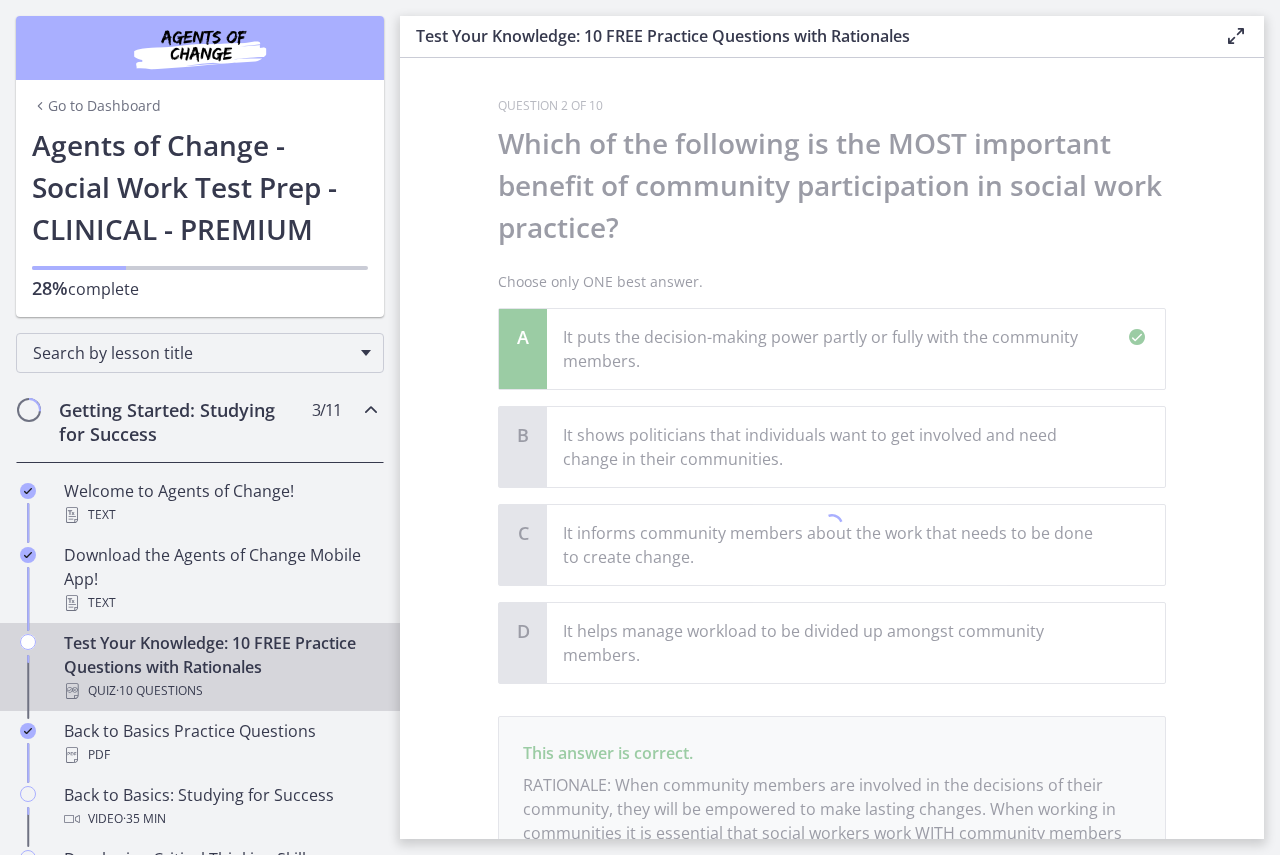 scroll, scrollTop: 199, scrollLeft: 0, axis: vertical 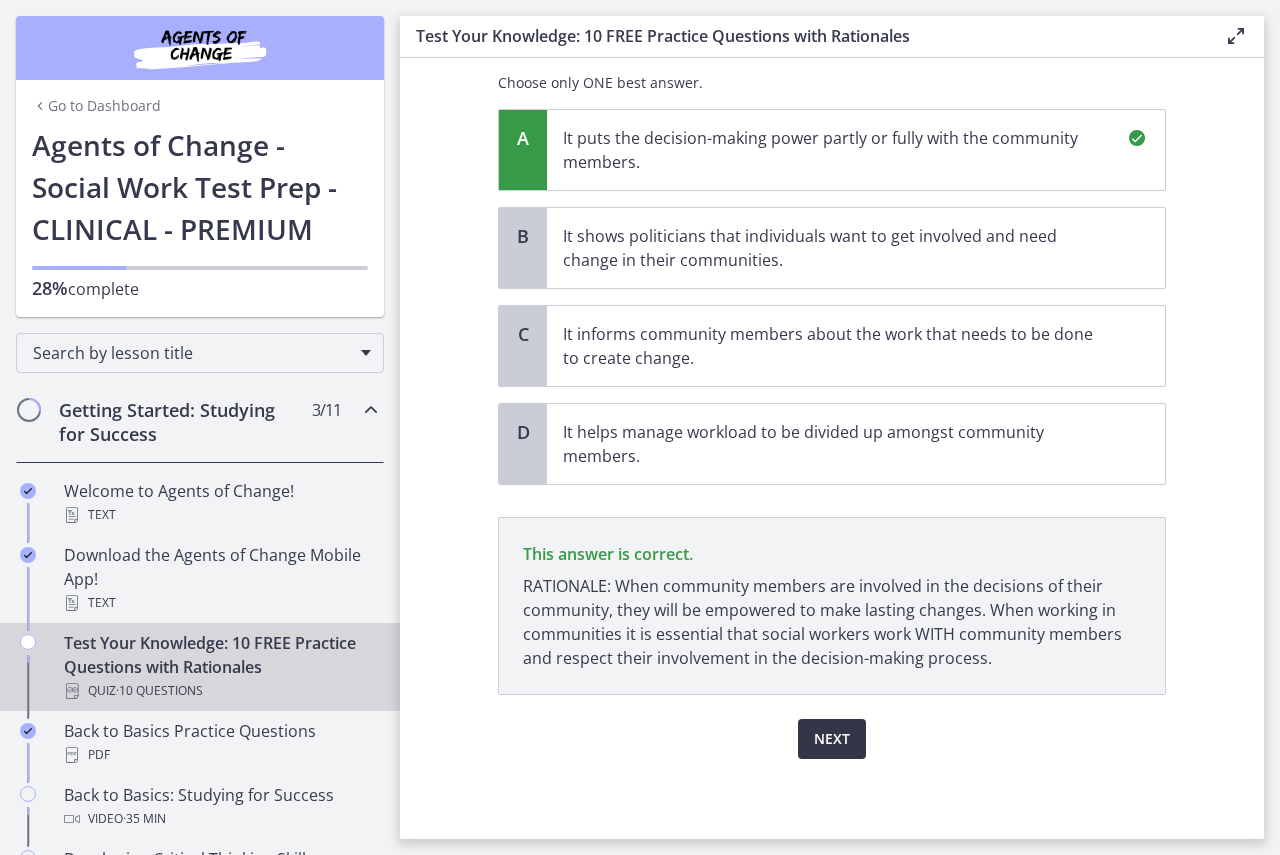click on "Next" at bounding box center [832, 739] 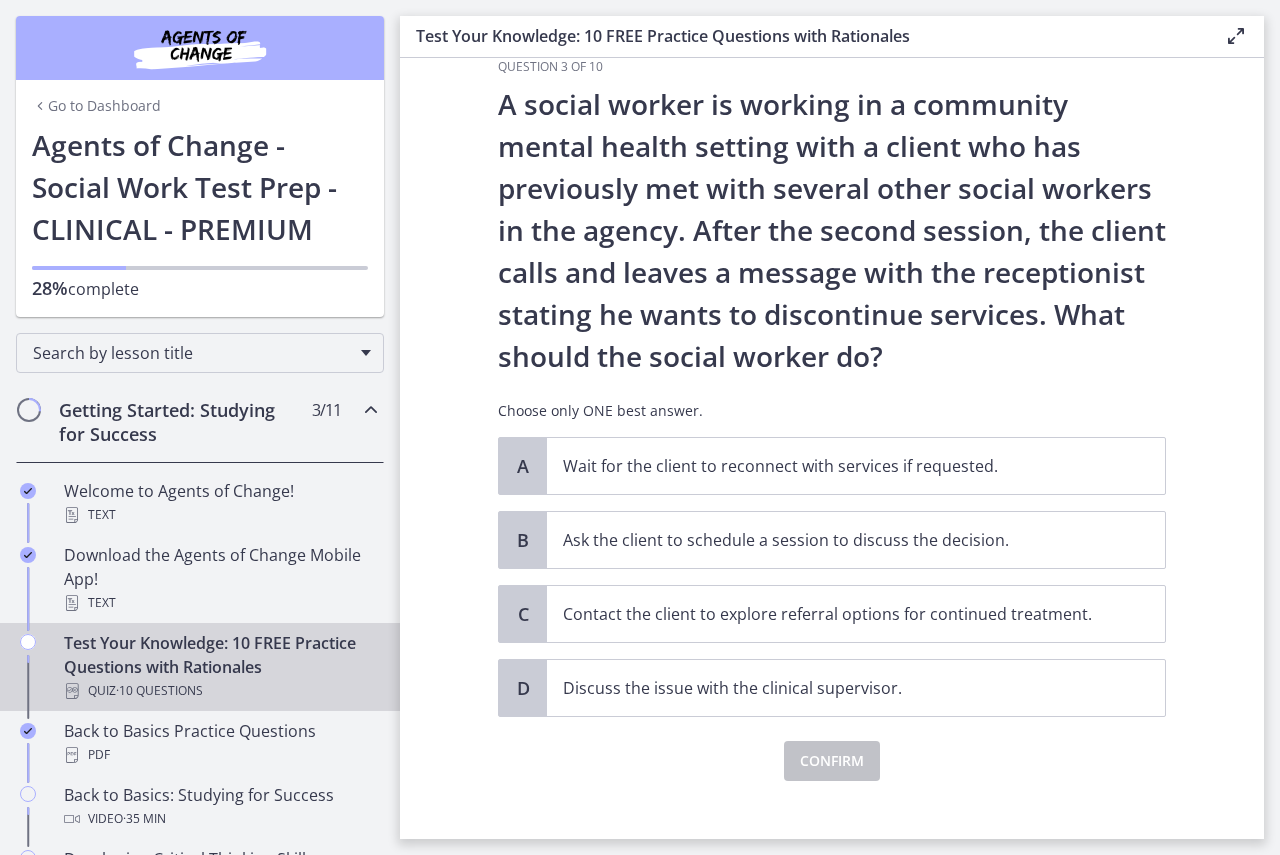 scroll, scrollTop: 61, scrollLeft: 0, axis: vertical 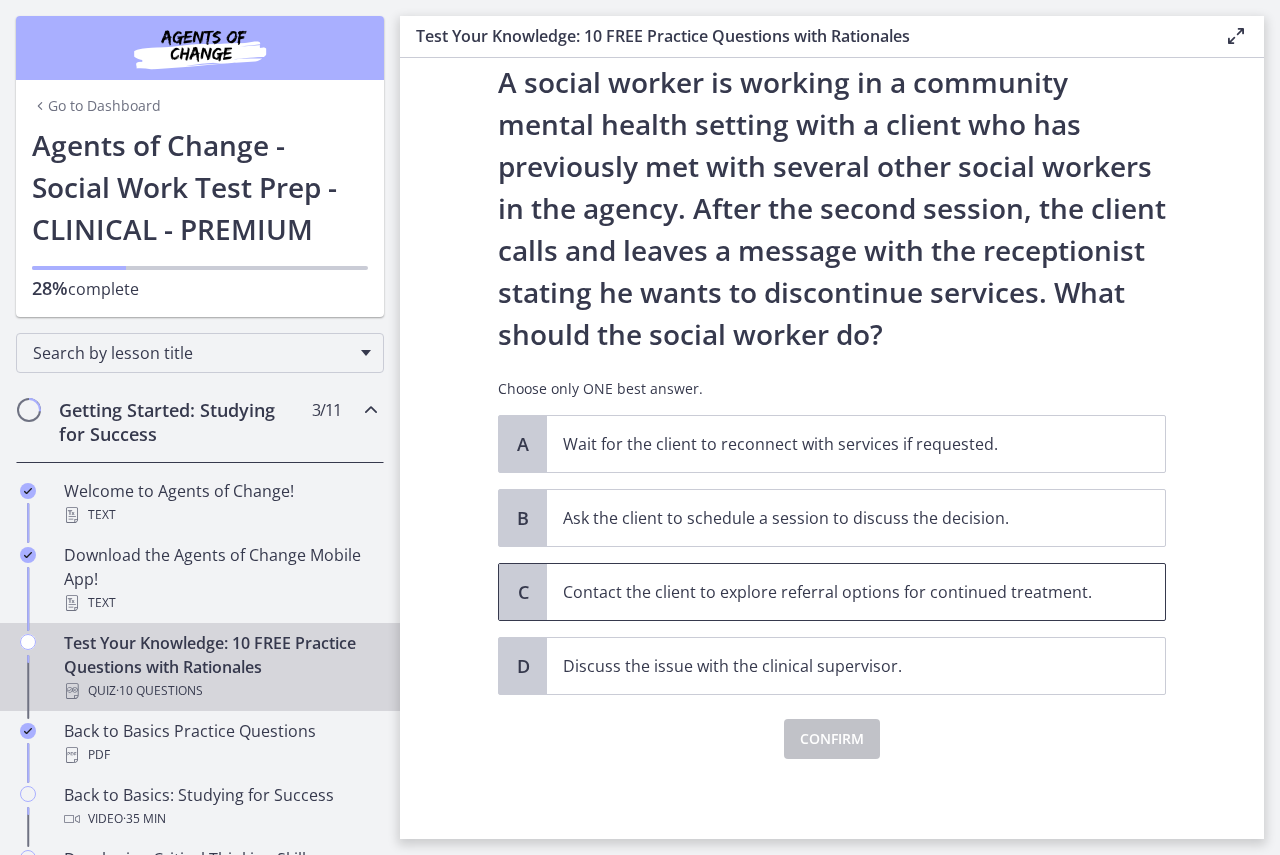 click on "Contact the client to explore referral options for continued treatment." at bounding box center (836, 592) 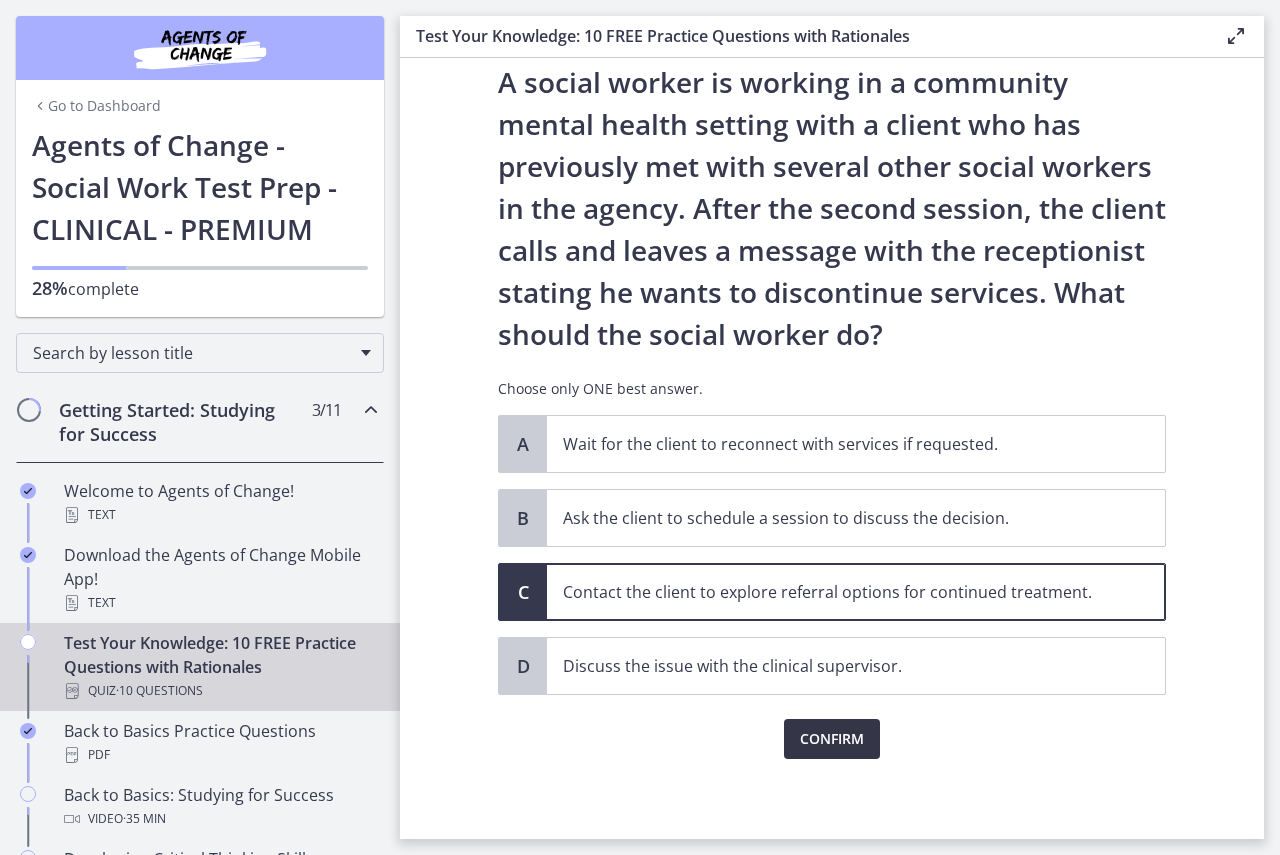 click on "Confirm" at bounding box center (832, 739) 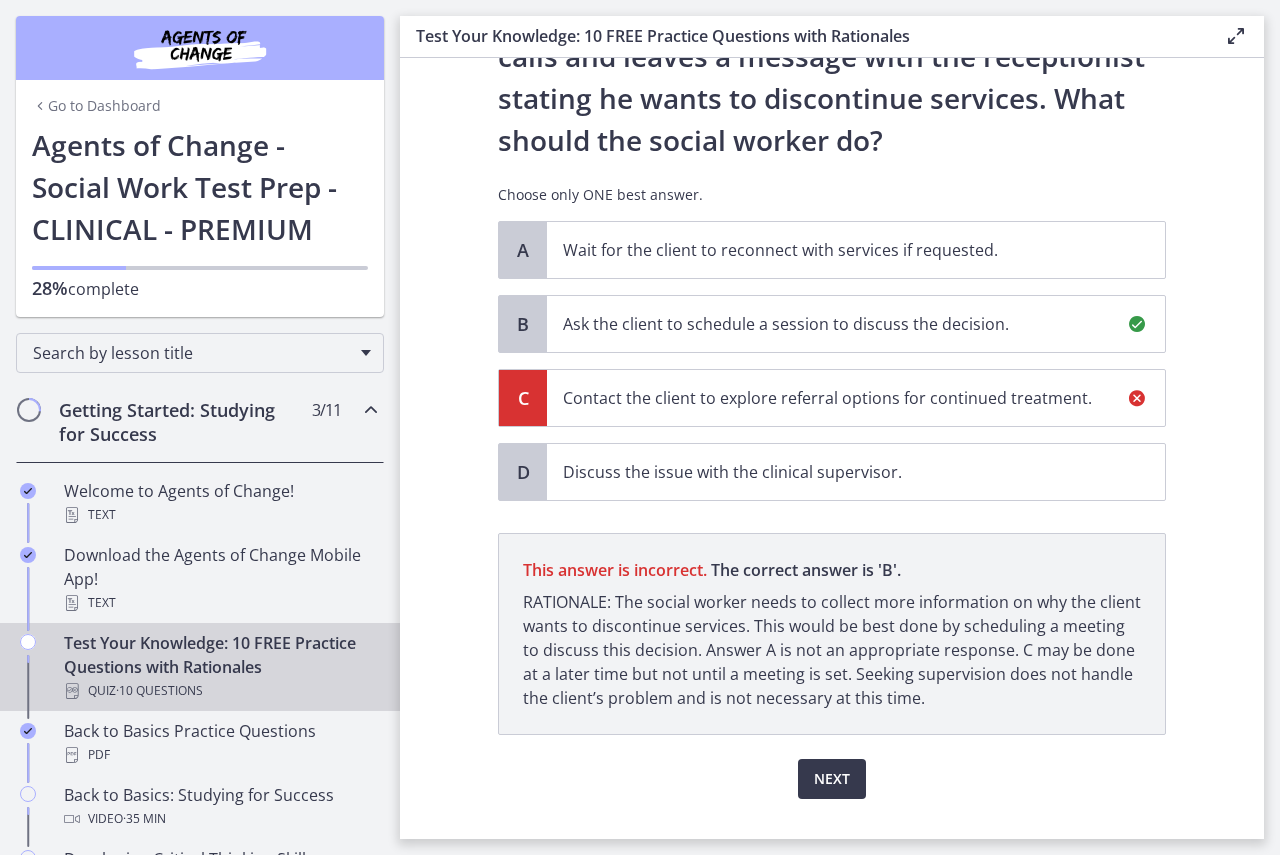 scroll, scrollTop: 295, scrollLeft: 0, axis: vertical 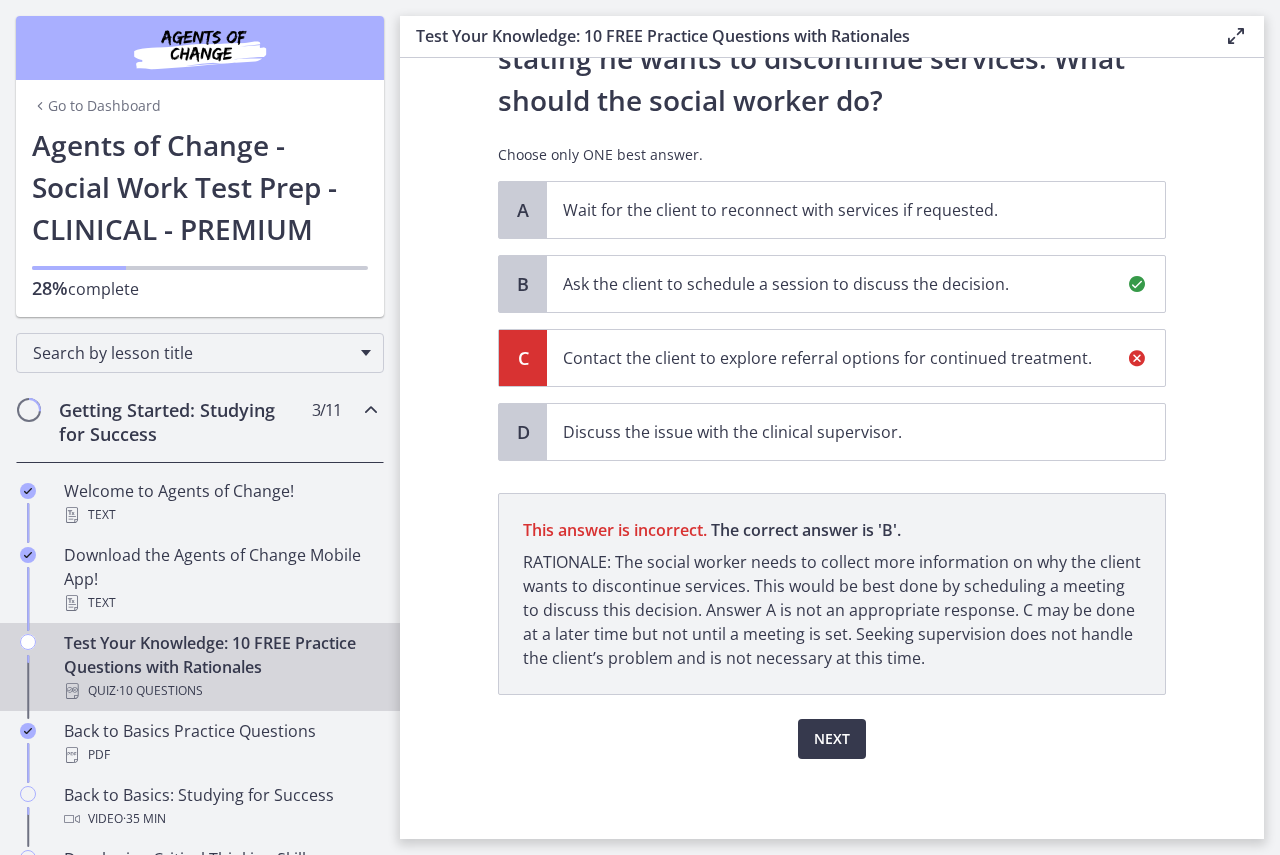 click on "Ask the client to schedule a session to discuss the decision." at bounding box center (836, 284) 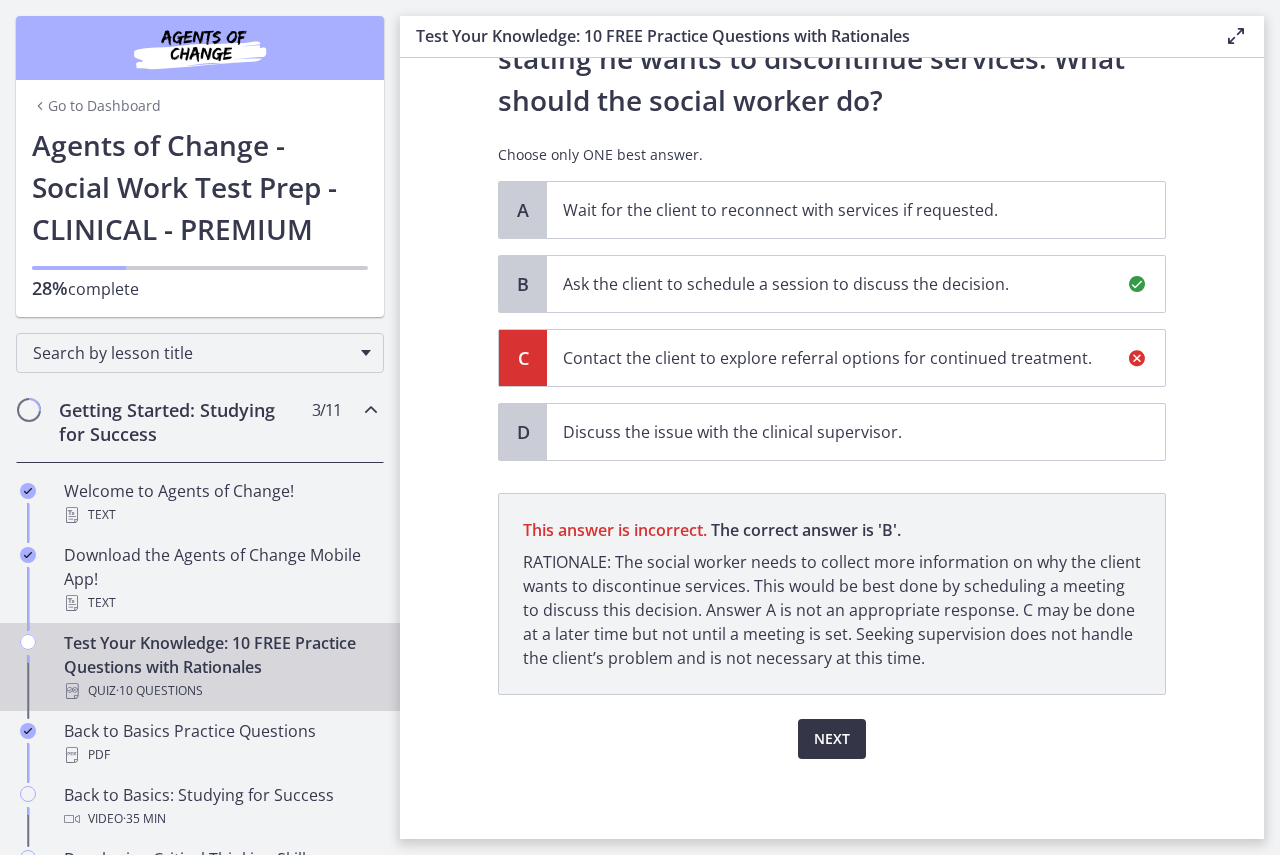 click on "Next" at bounding box center (832, 739) 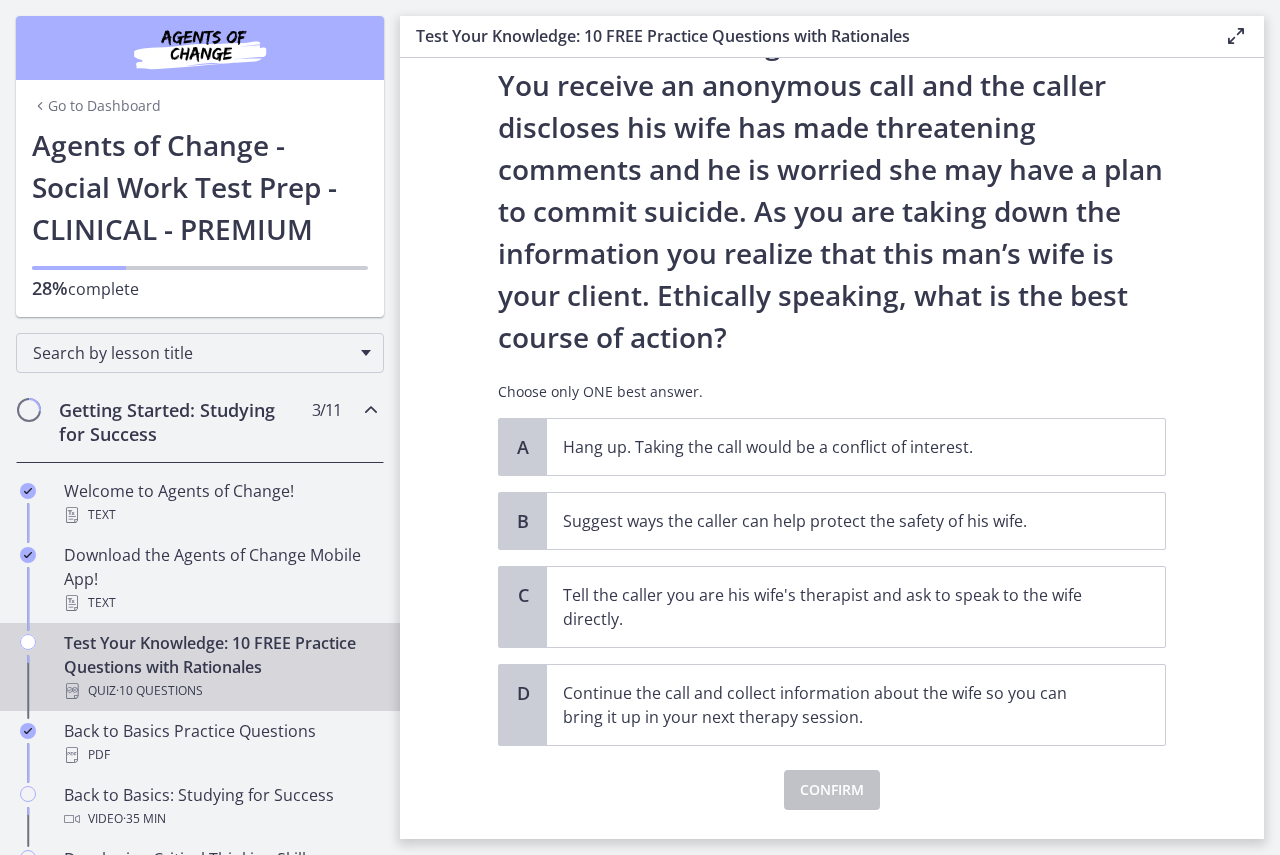 scroll, scrollTop: 151, scrollLeft: 0, axis: vertical 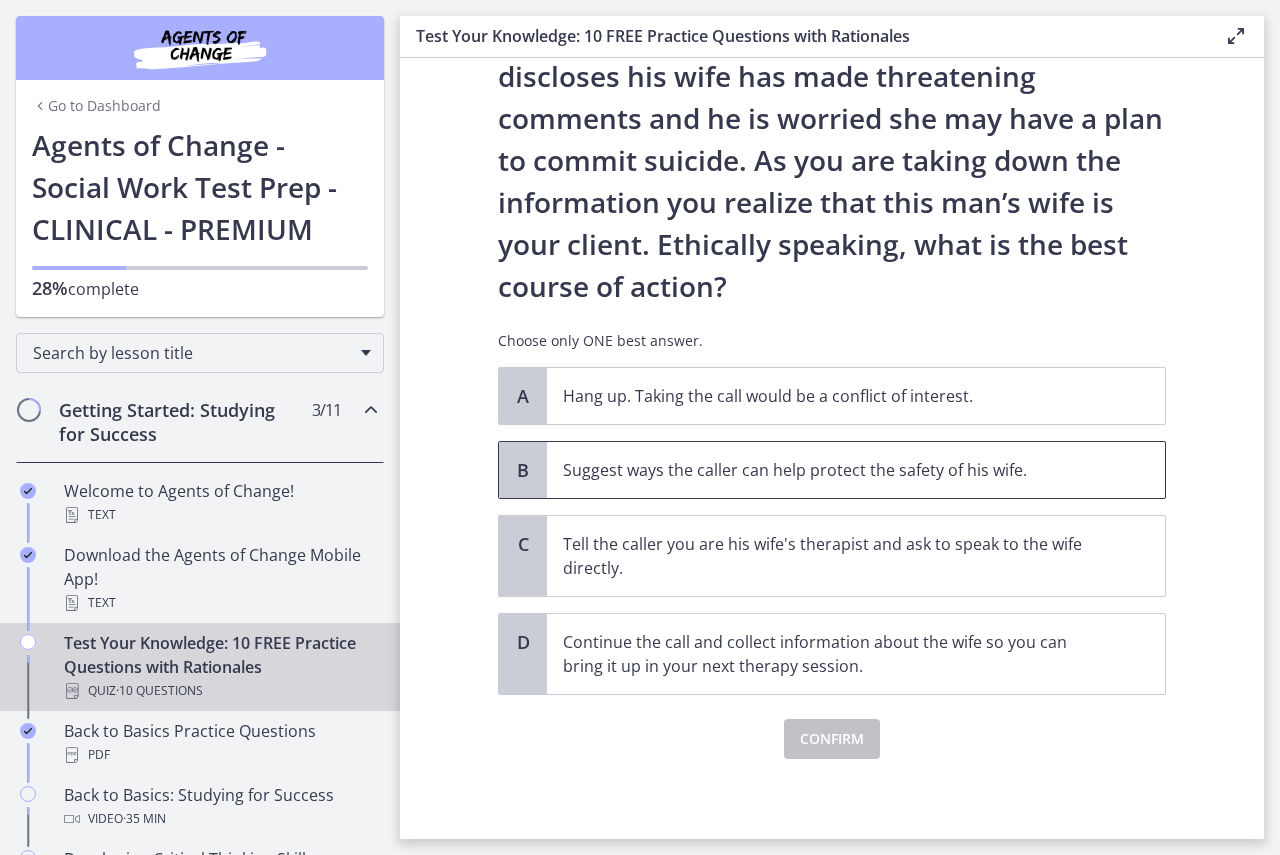 click on "Suggest ways the caller can help protect the safety of his wife." at bounding box center [836, 470] 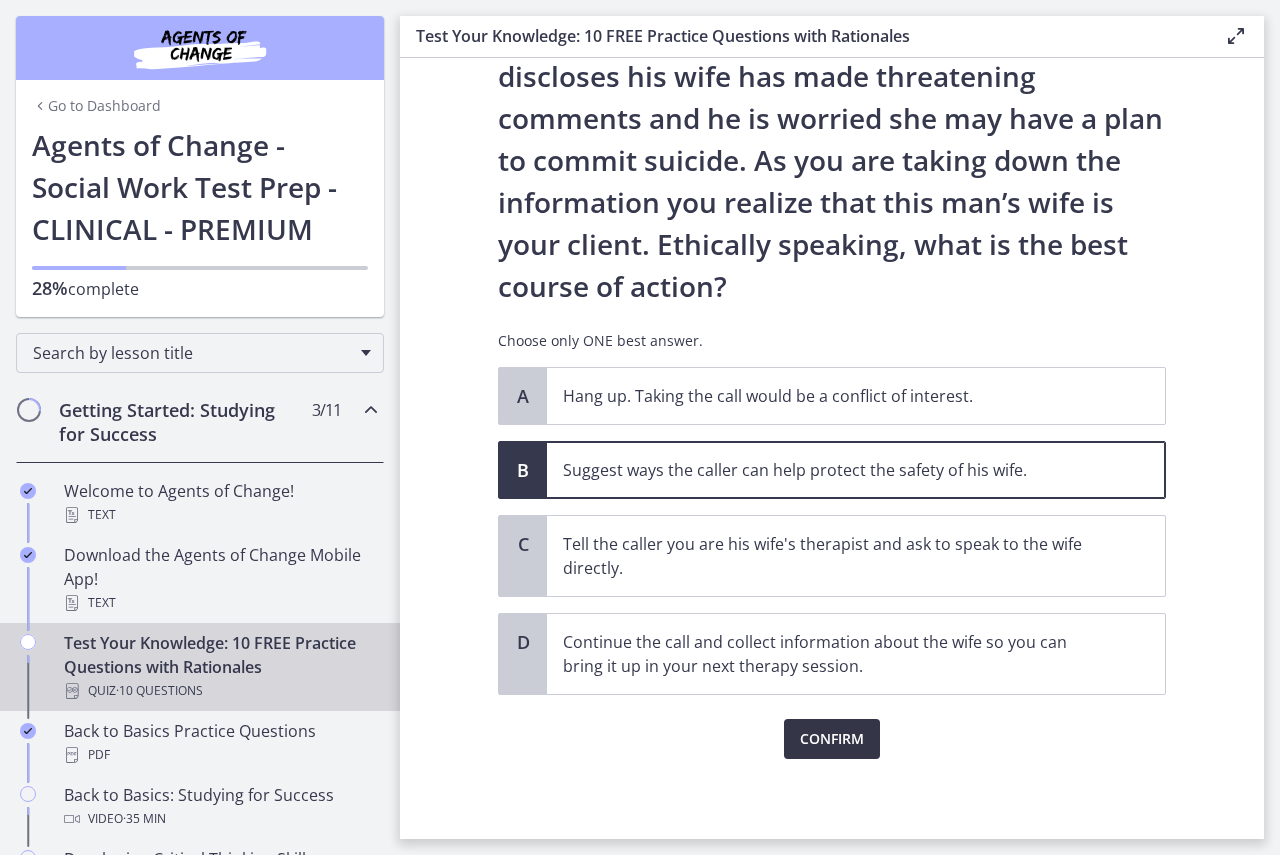 click on "Confirm" at bounding box center (832, 739) 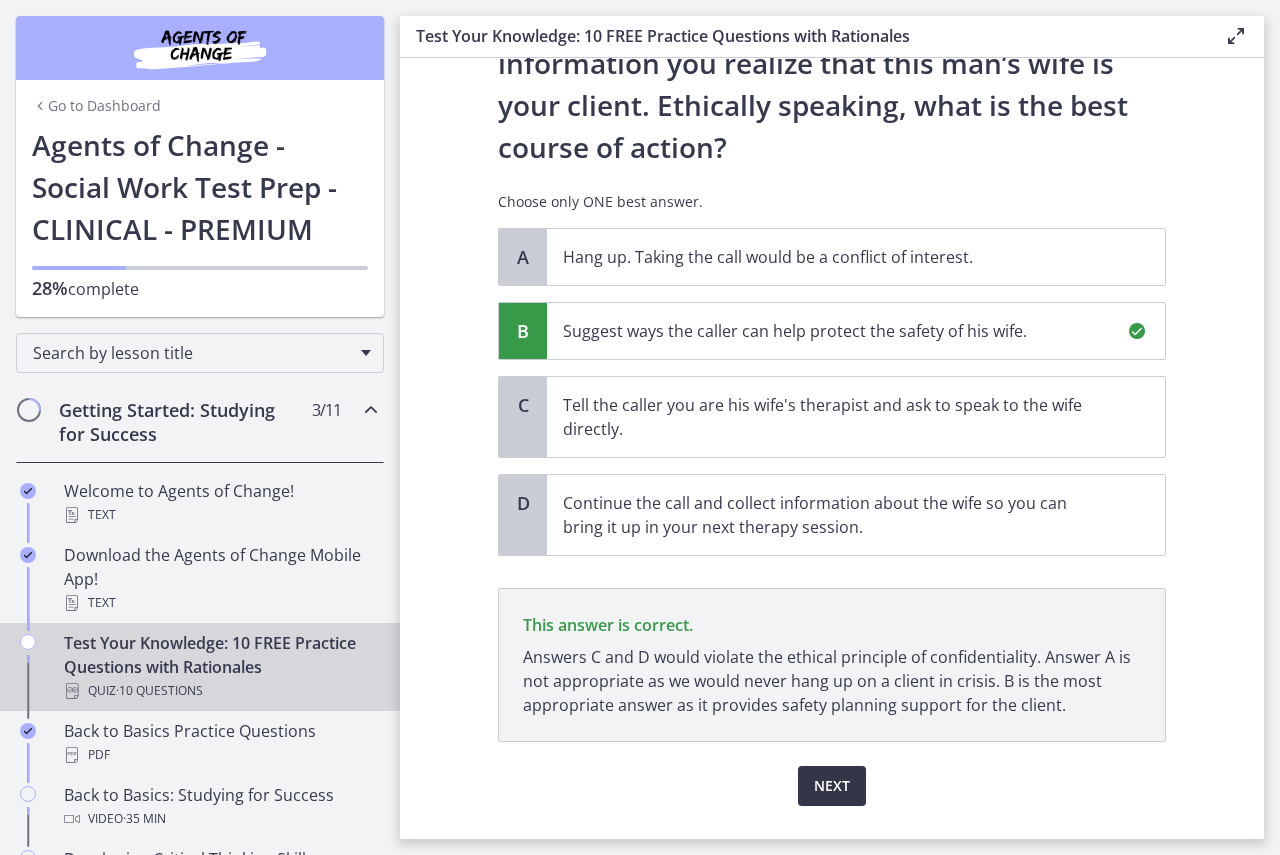 scroll, scrollTop: 337, scrollLeft: 0, axis: vertical 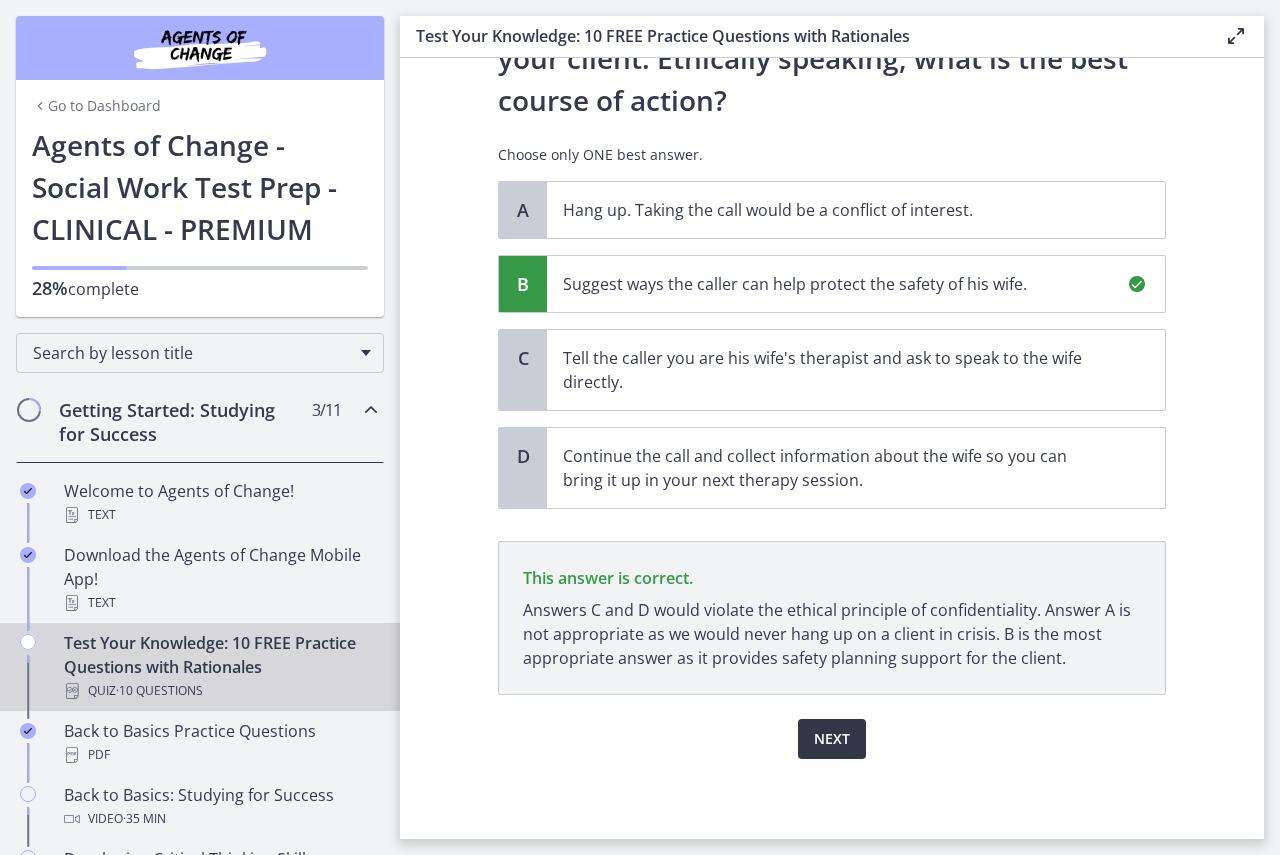 click on "Next" at bounding box center [832, 739] 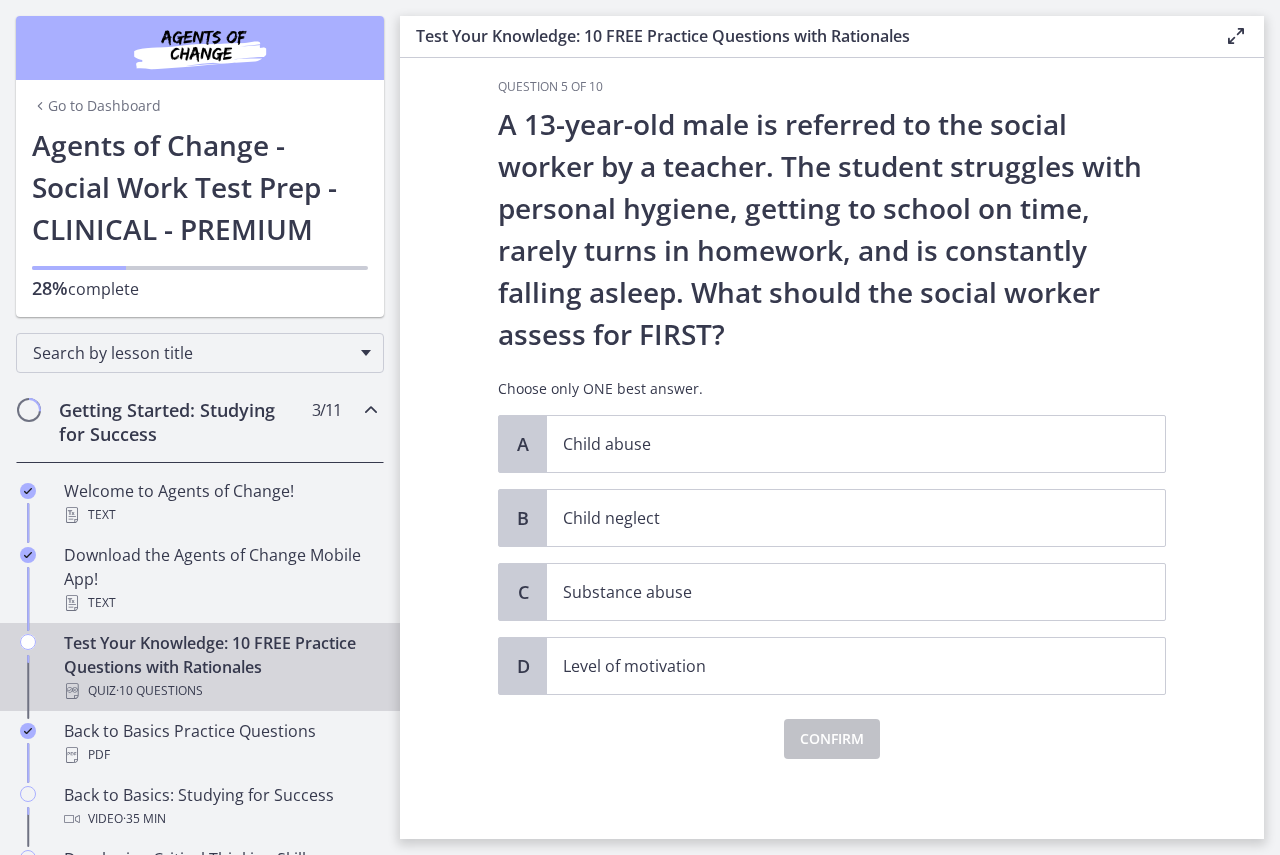 scroll, scrollTop: 0, scrollLeft: 0, axis: both 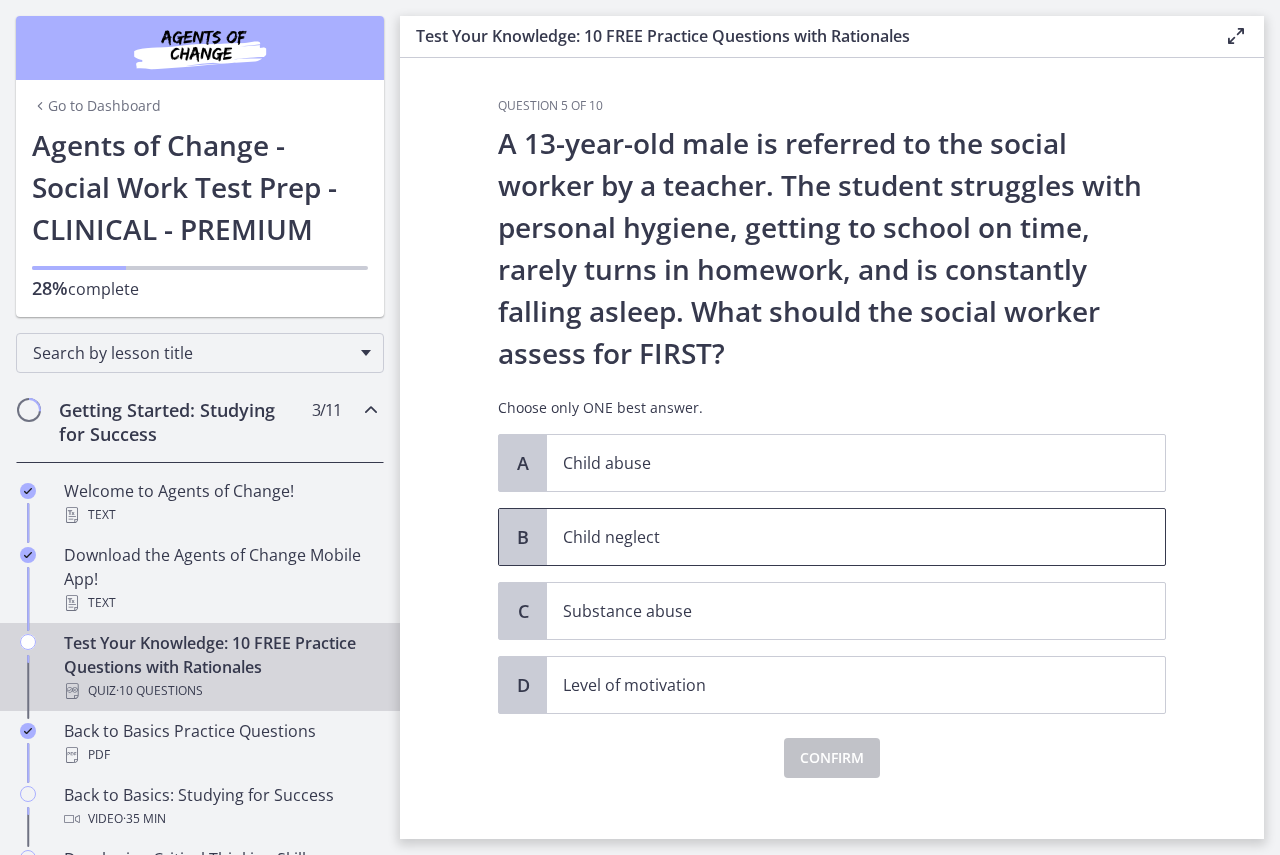 click on "Child neglect" at bounding box center (856, 537) 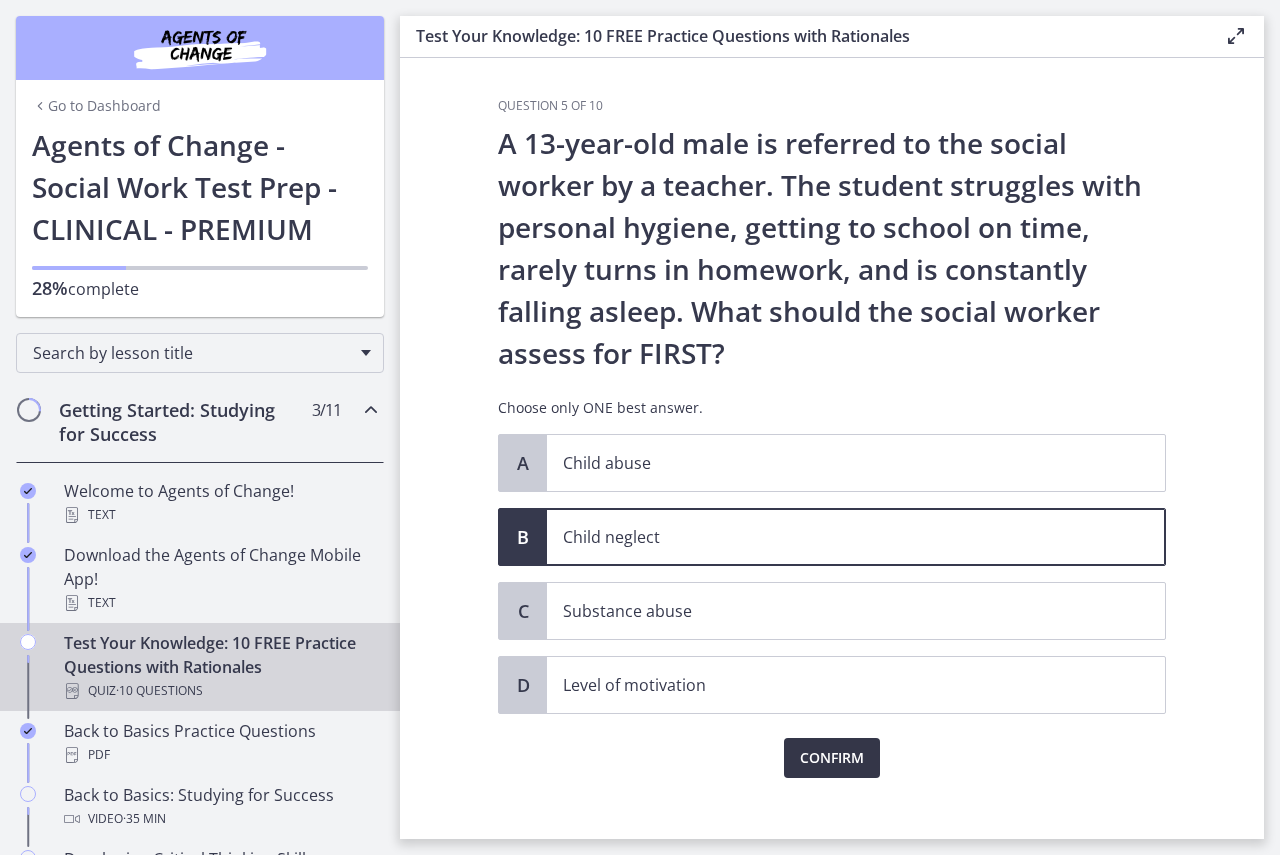 click on "Confirm" at bounding box center [832, 758] 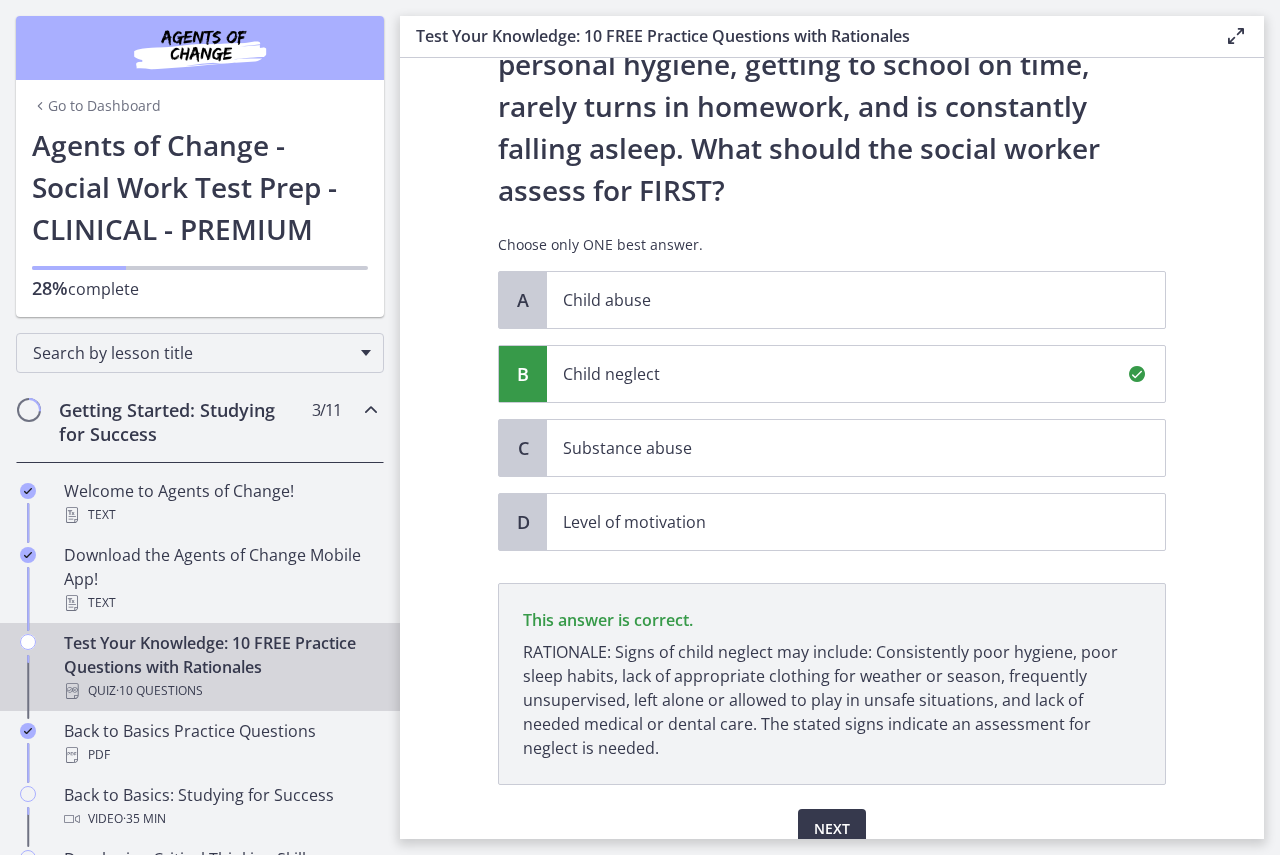 scroll, scrollTop: 253, scrollLeft: 0, axis: vertical 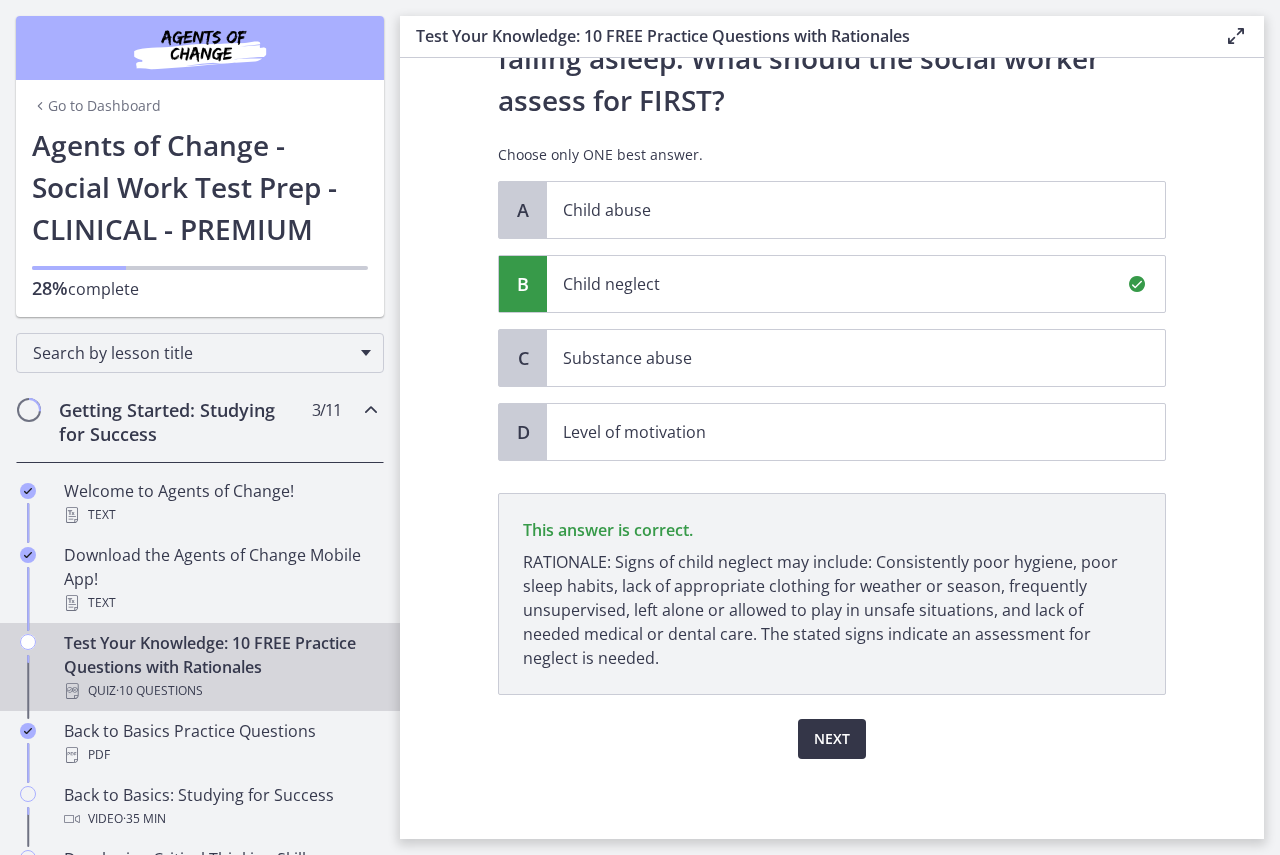 click on "Next" at bounding box center (832, 739) 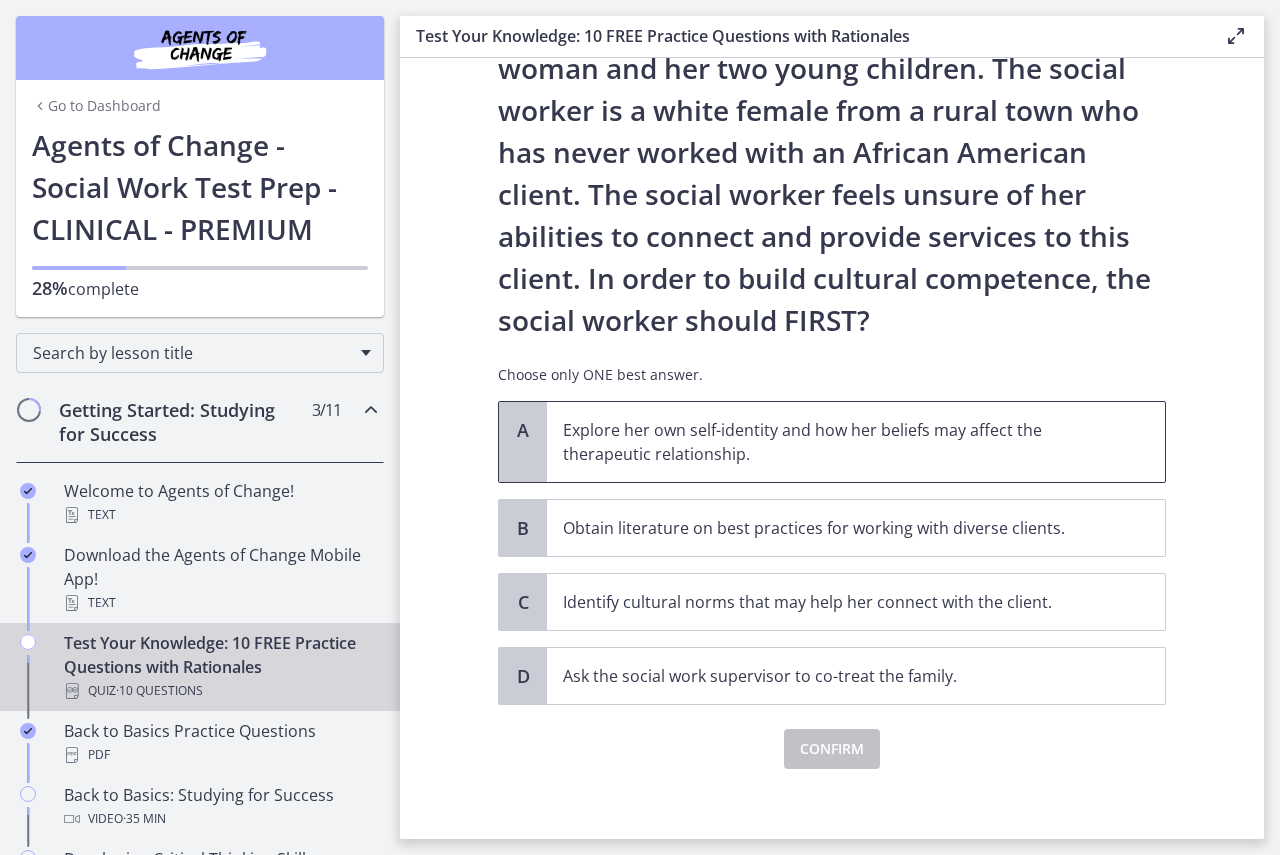 scroll, scrollTop: 169, scrollLeft: 0, axis: vertical 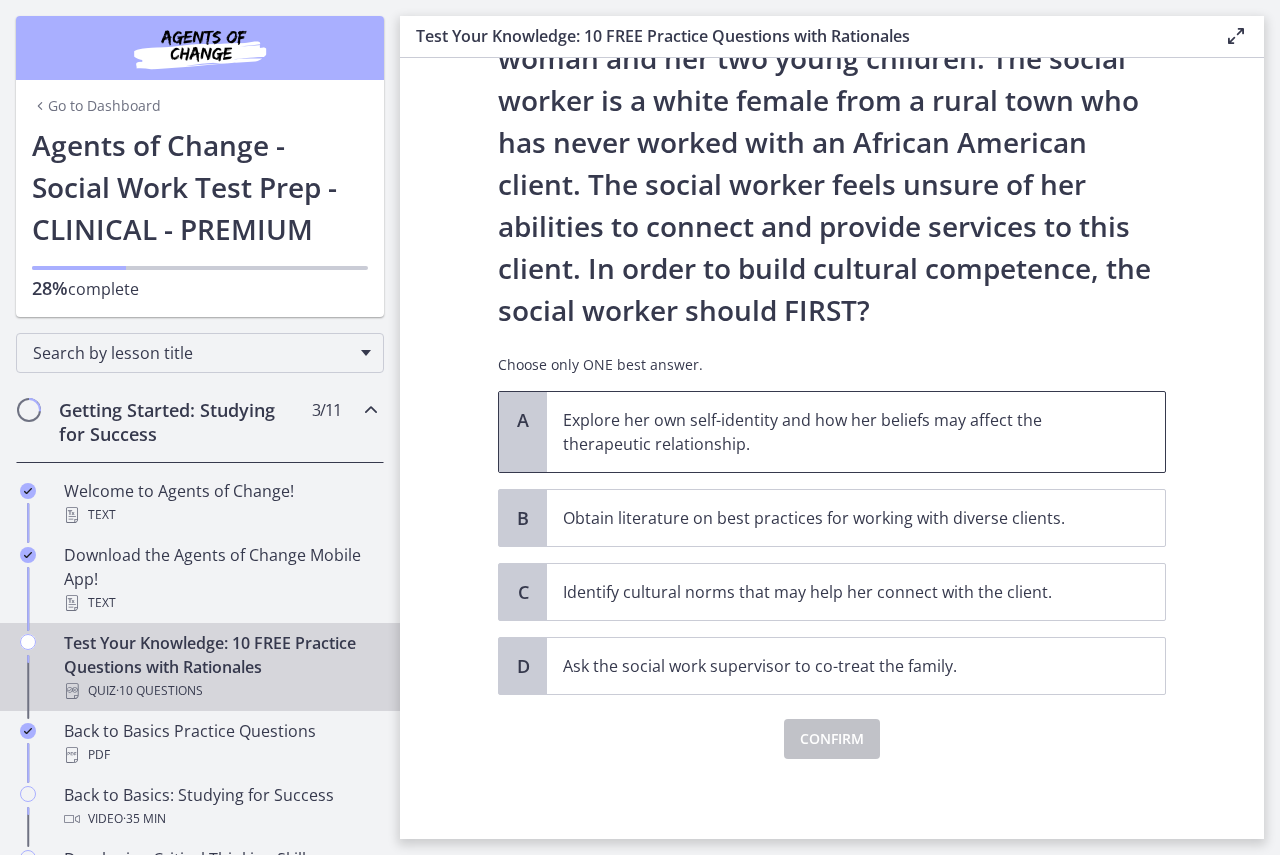 click on "Explore her own self-identity and how her beliefs may affect the therapeutic relationship." at bounding box center [836, 432] 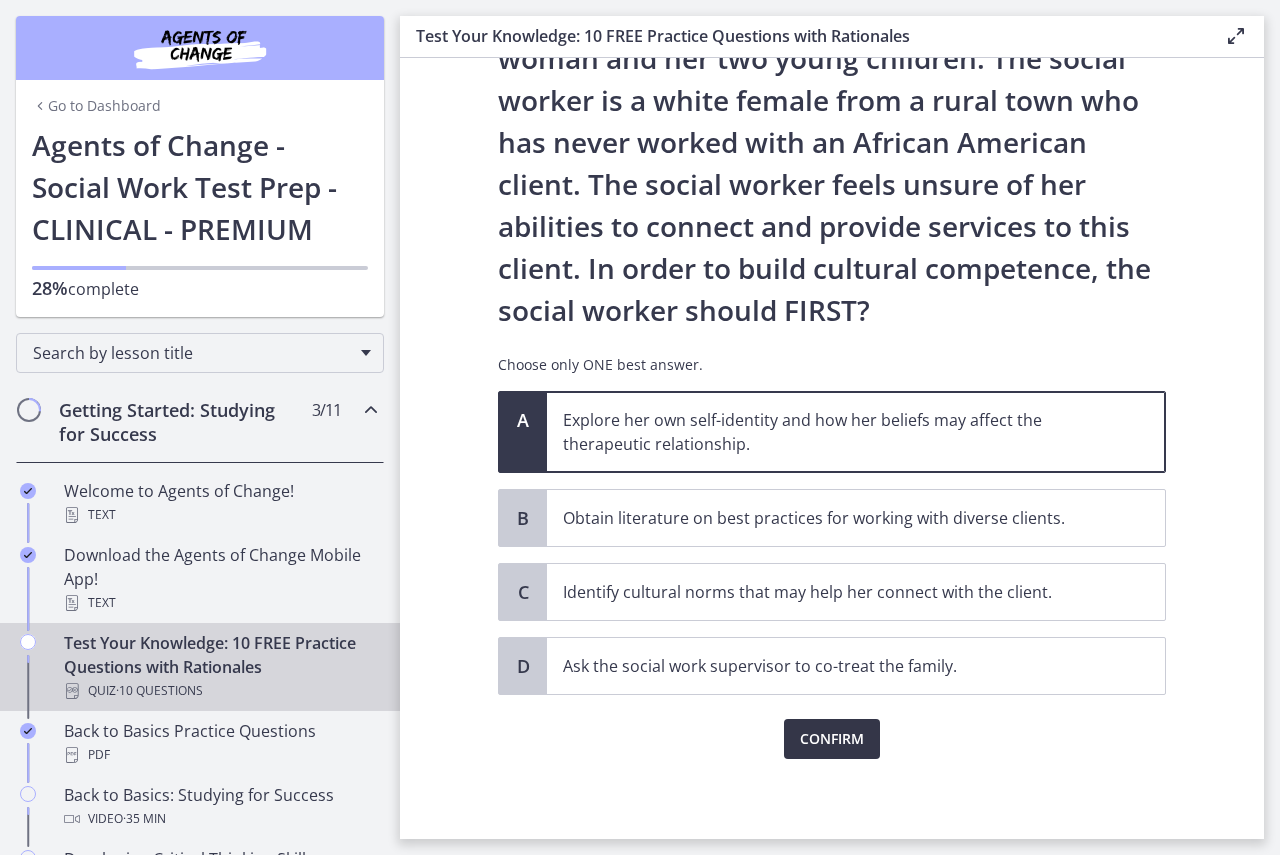 click on "Confirm" at bounding box center (832, 739) 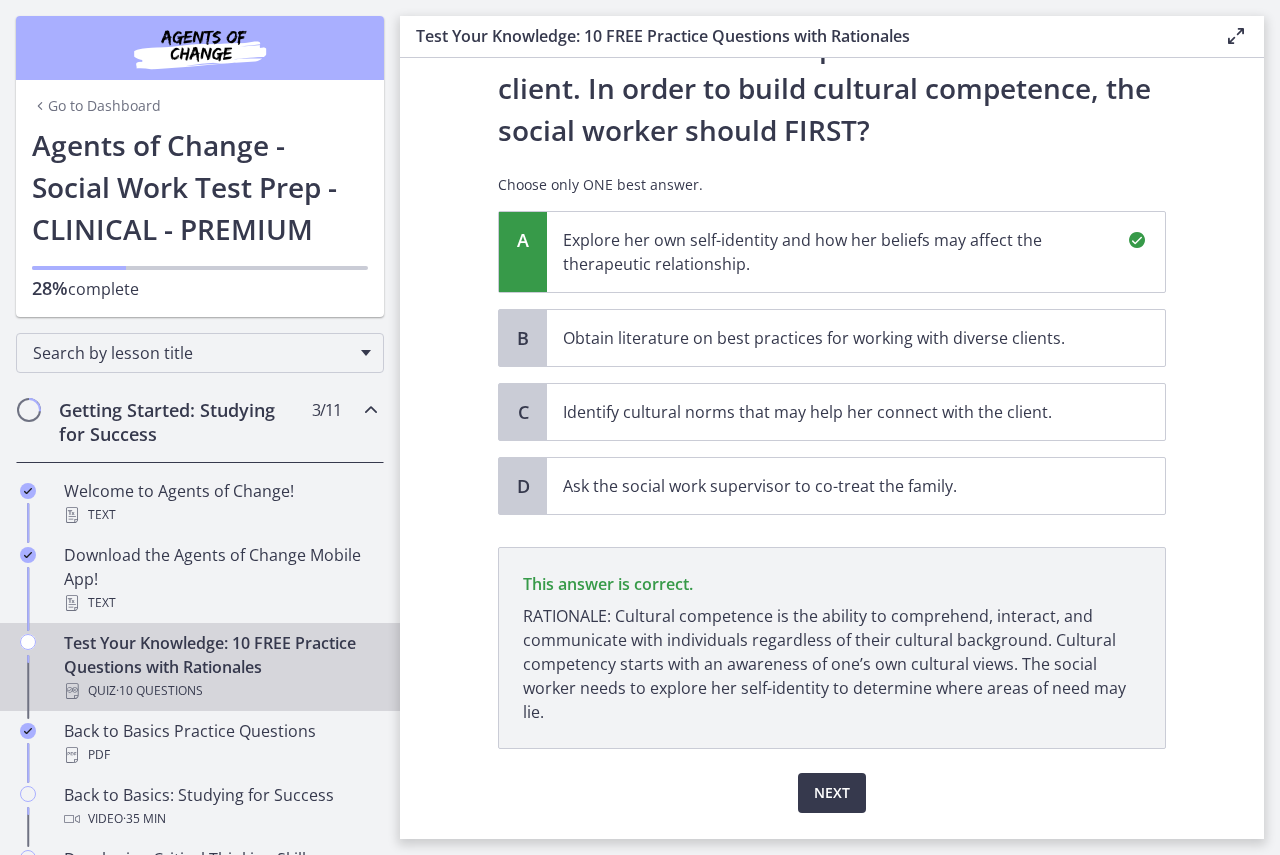 scroll, scrollTop: 403, scrollLeft: 0, axis: vertical 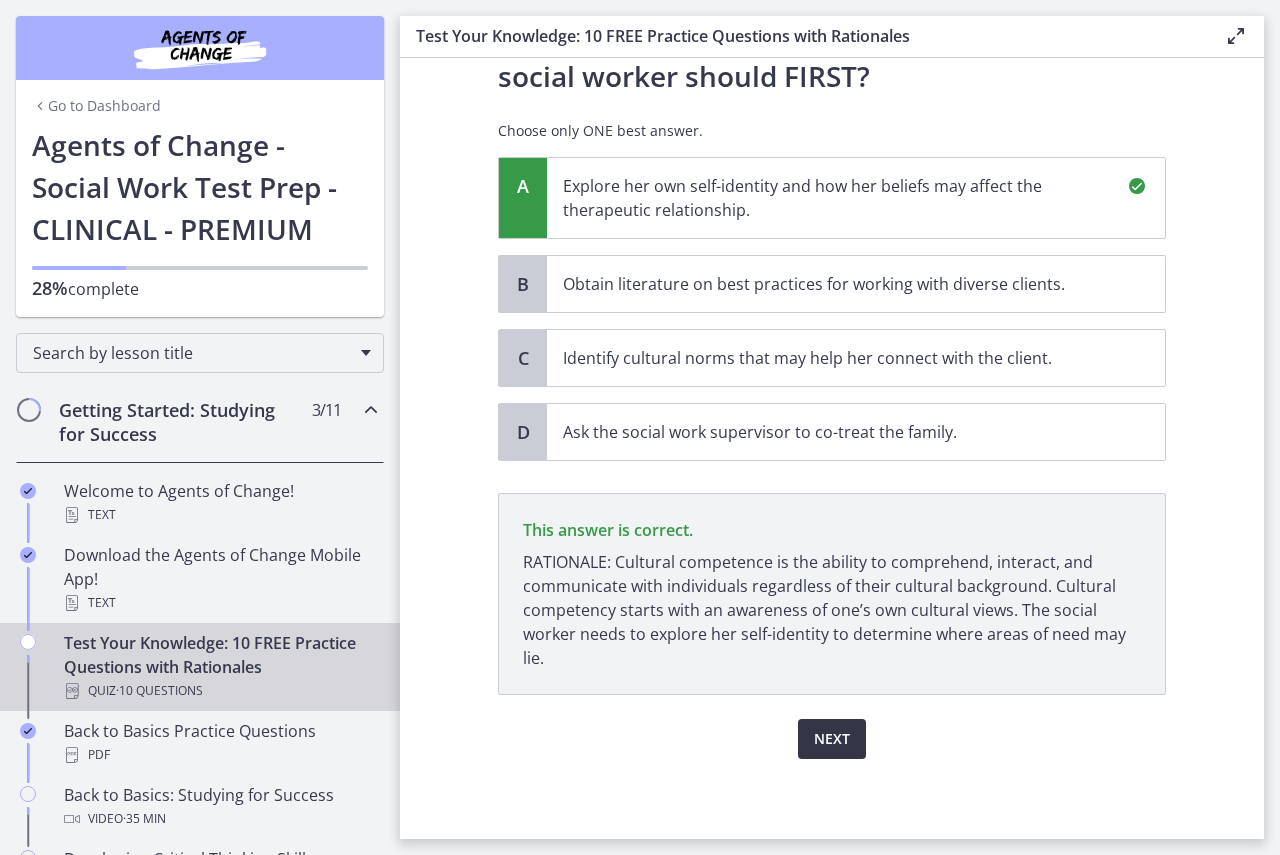 click on "Next" at bounding box center (832, 739) 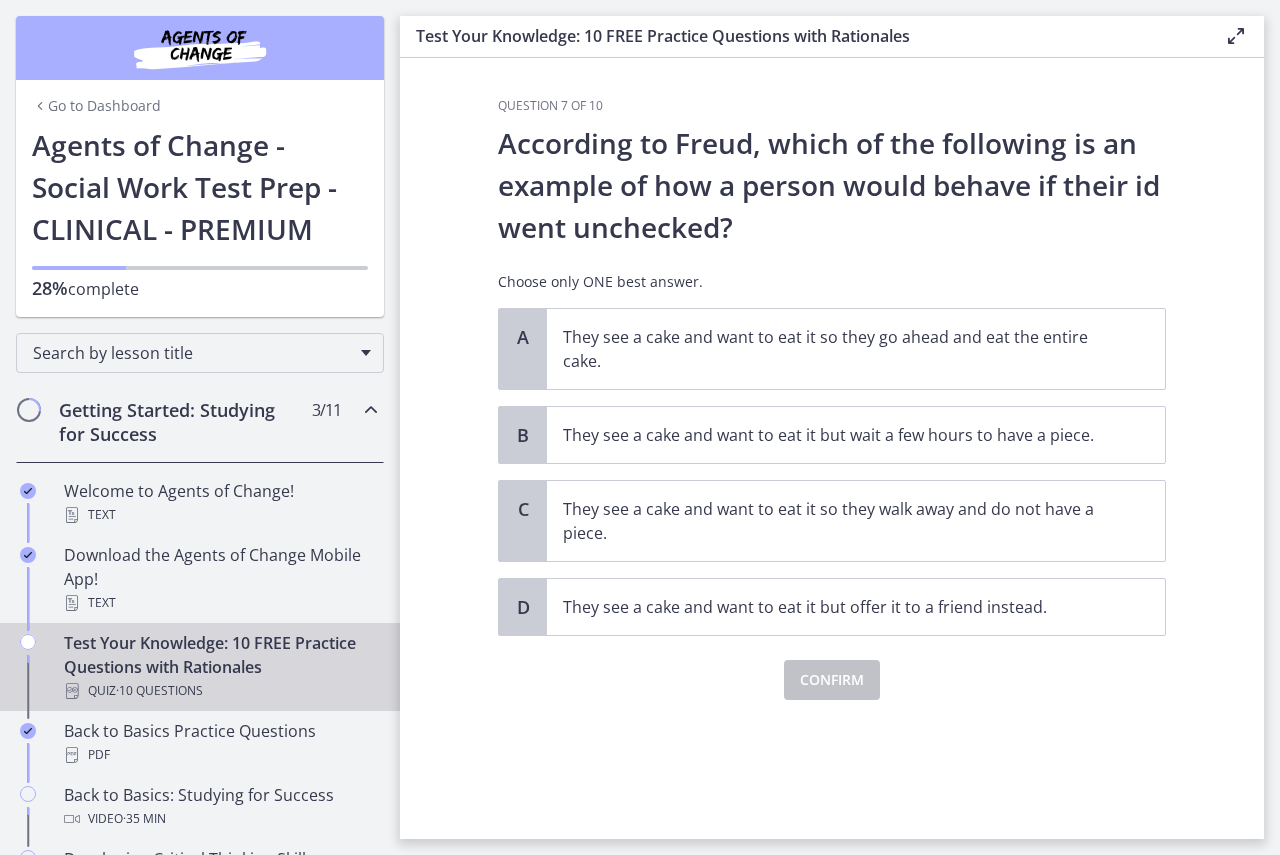 scroll, scrollTop: 0, scrollLeft: 0, axis: both 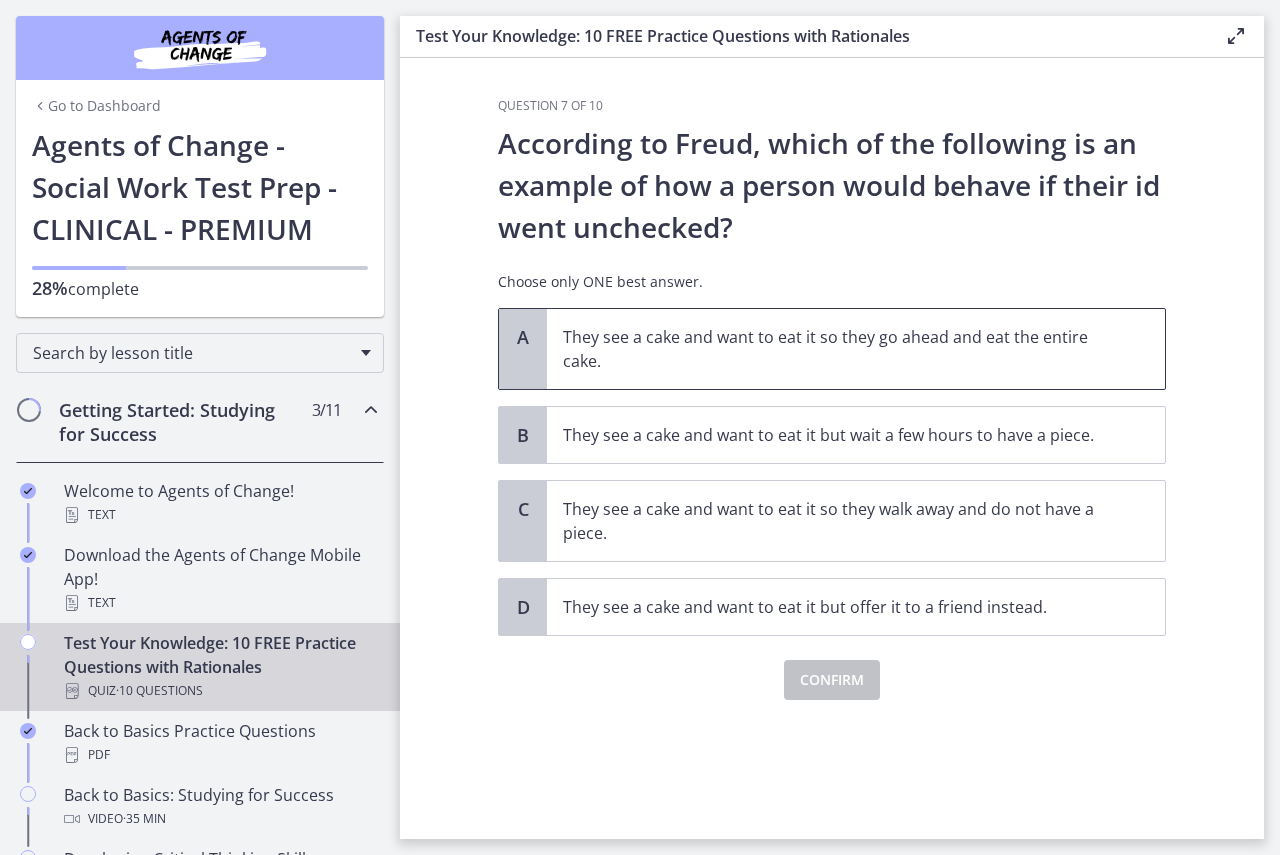 click on "They see a cake and want to eat it so they go ahead and eat the entire cake." at bounding box center (836, 349) 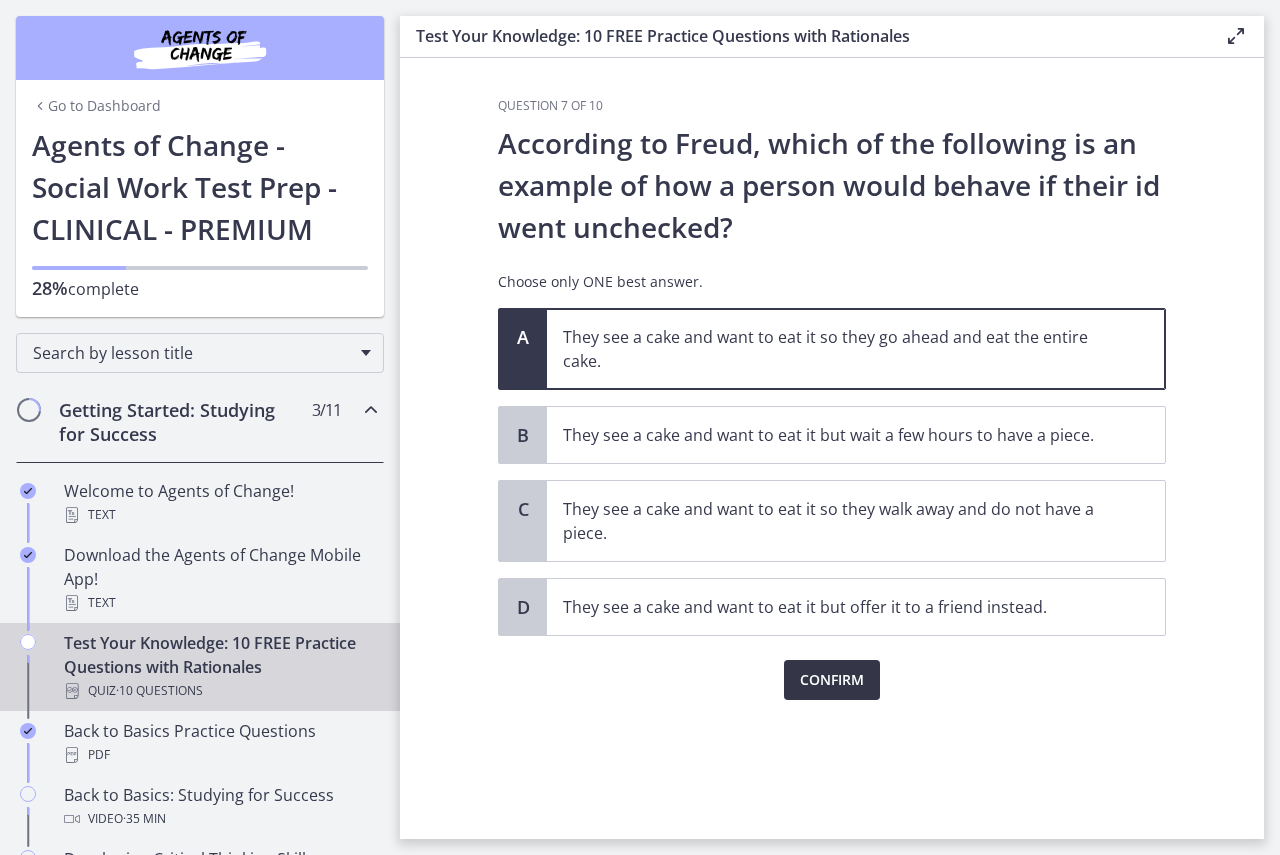 click on "Confirm" at bounding box center (832, 680) 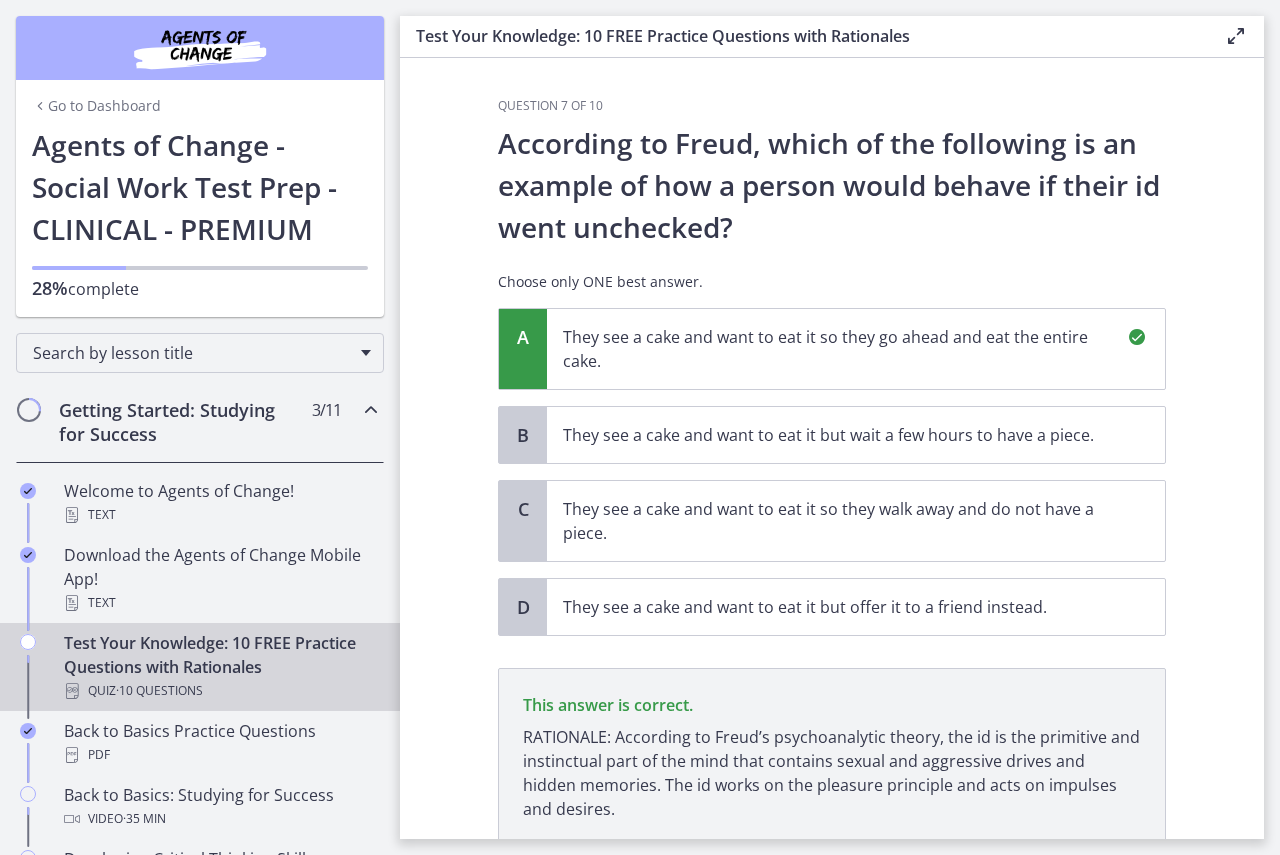 scroll, scrollTop: 151, scrollLeft: 0, axis: vertical 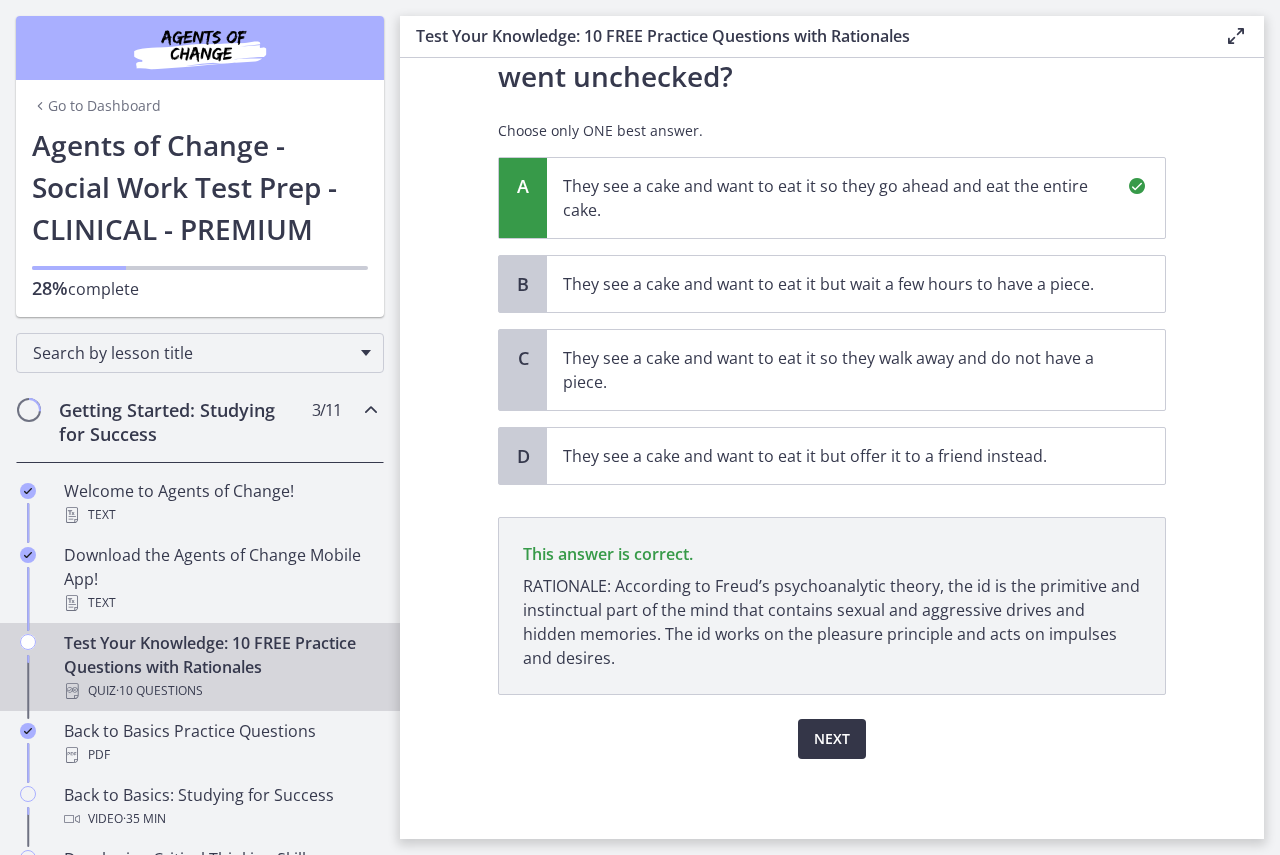 click on "Next" at bounding box center (832, 739) 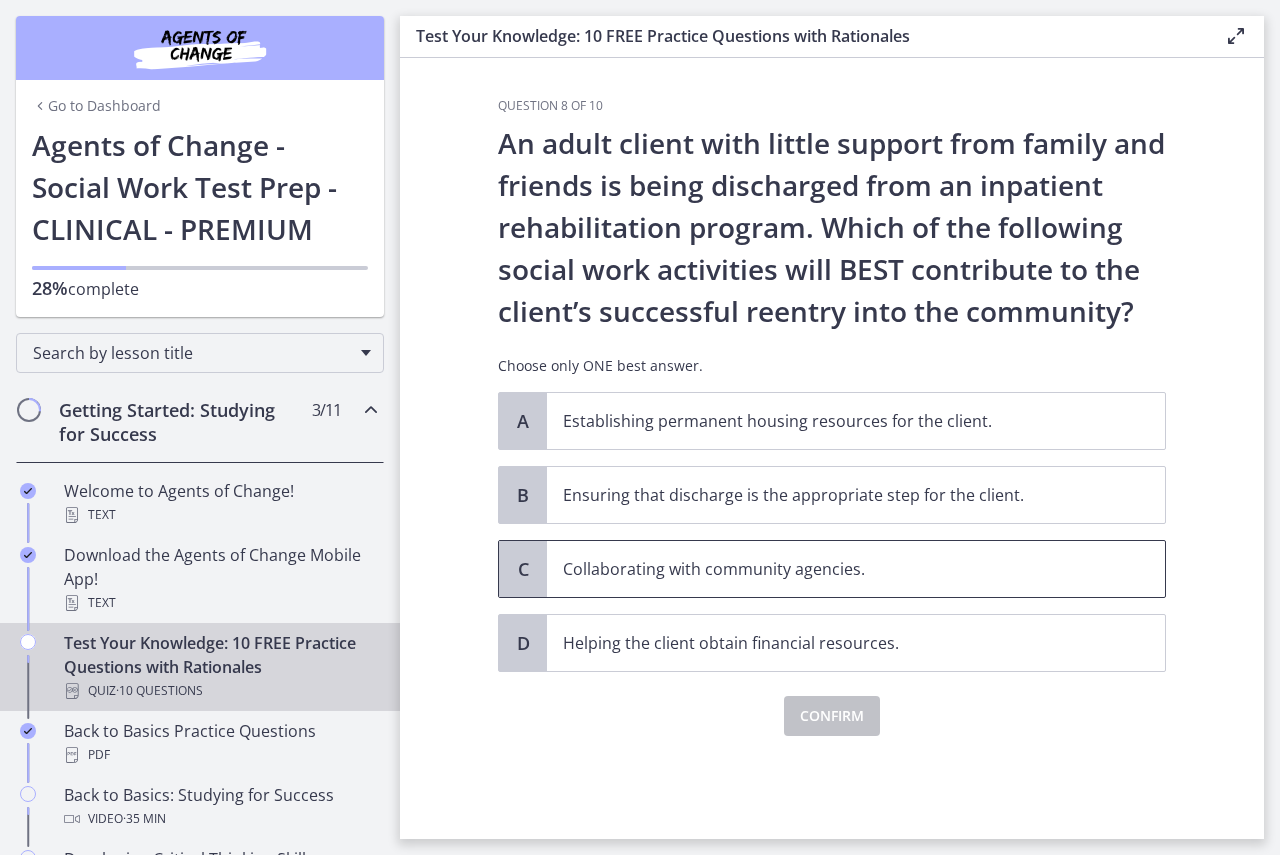 click on "Collaborating with community agencies." at bounding box center [836, 569] 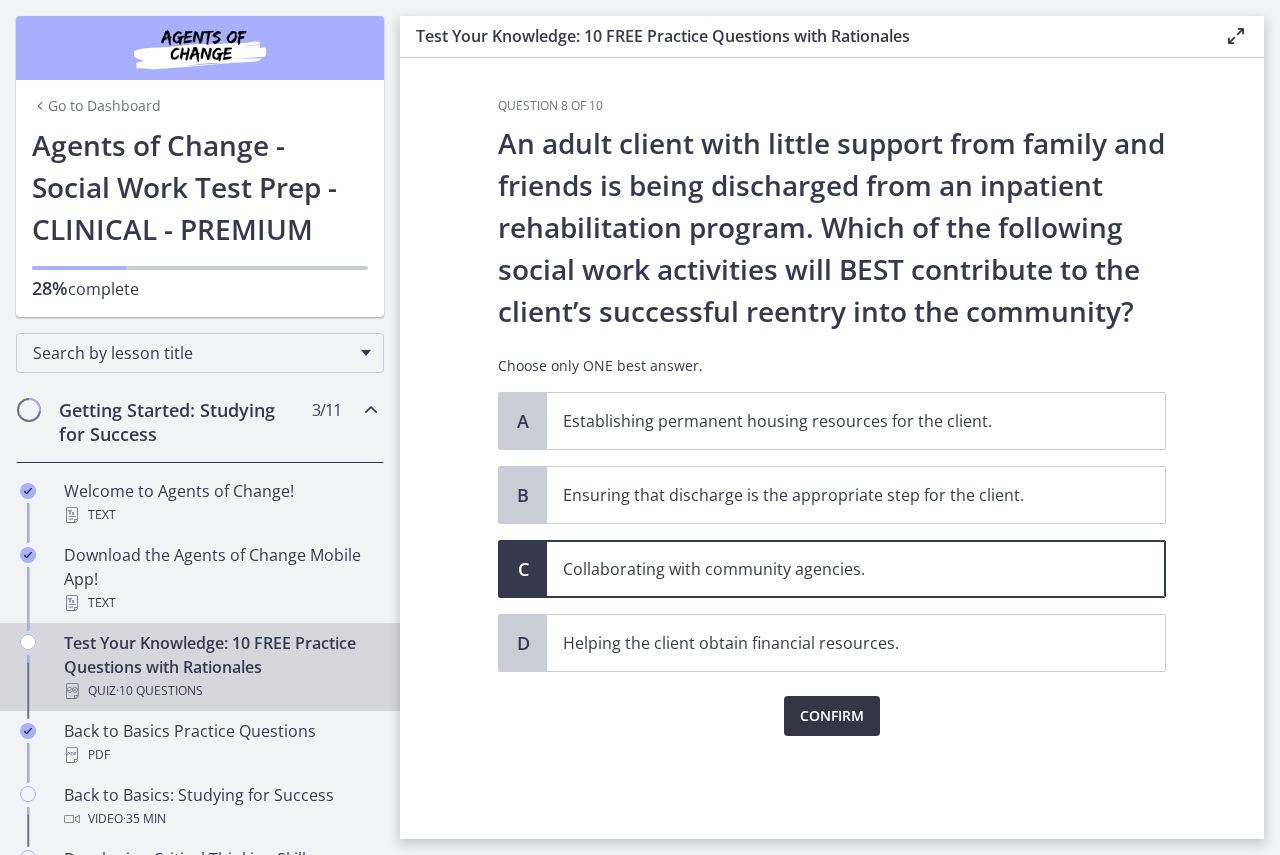 click on "Confirm" at bounding box center [832, 716] 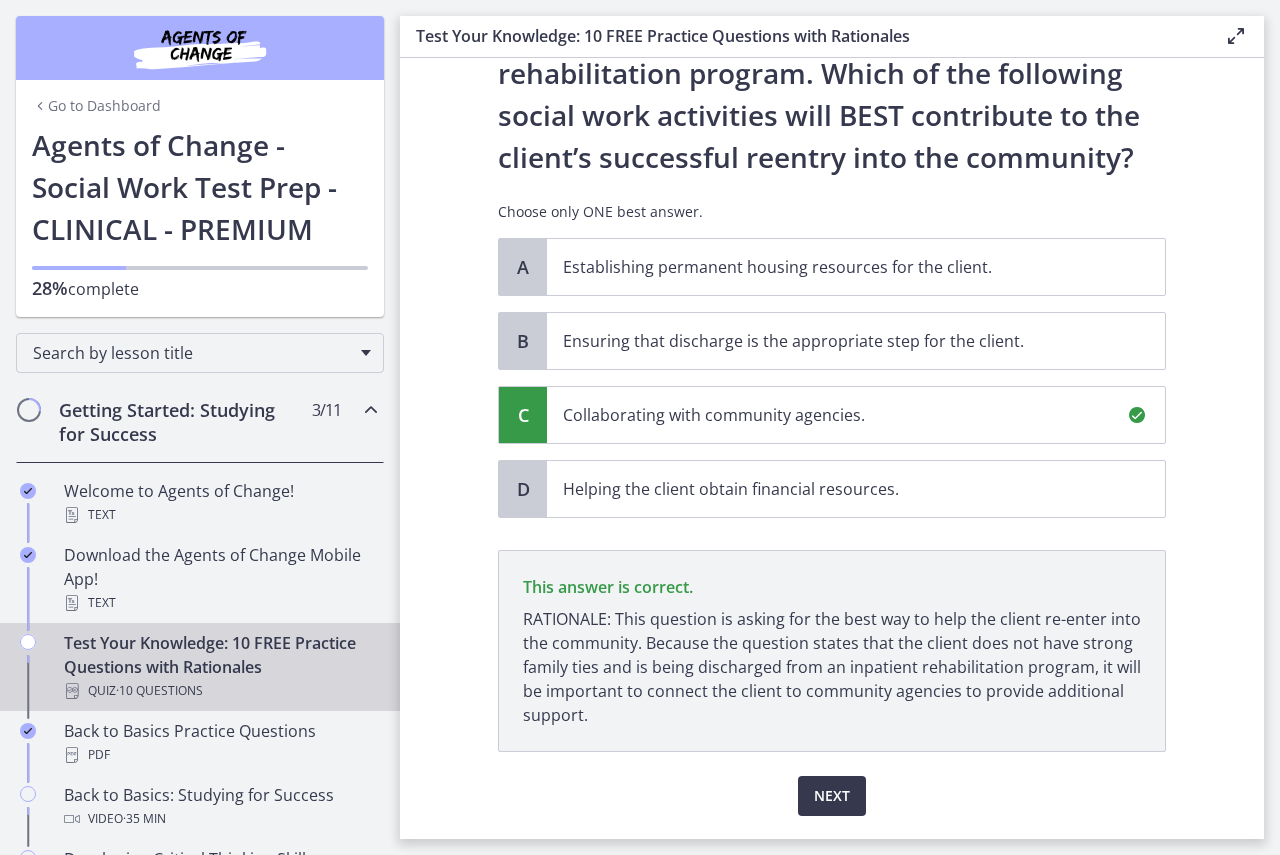 scroll, scrollTop: 211, scrollLeft: 0, axis: vertical 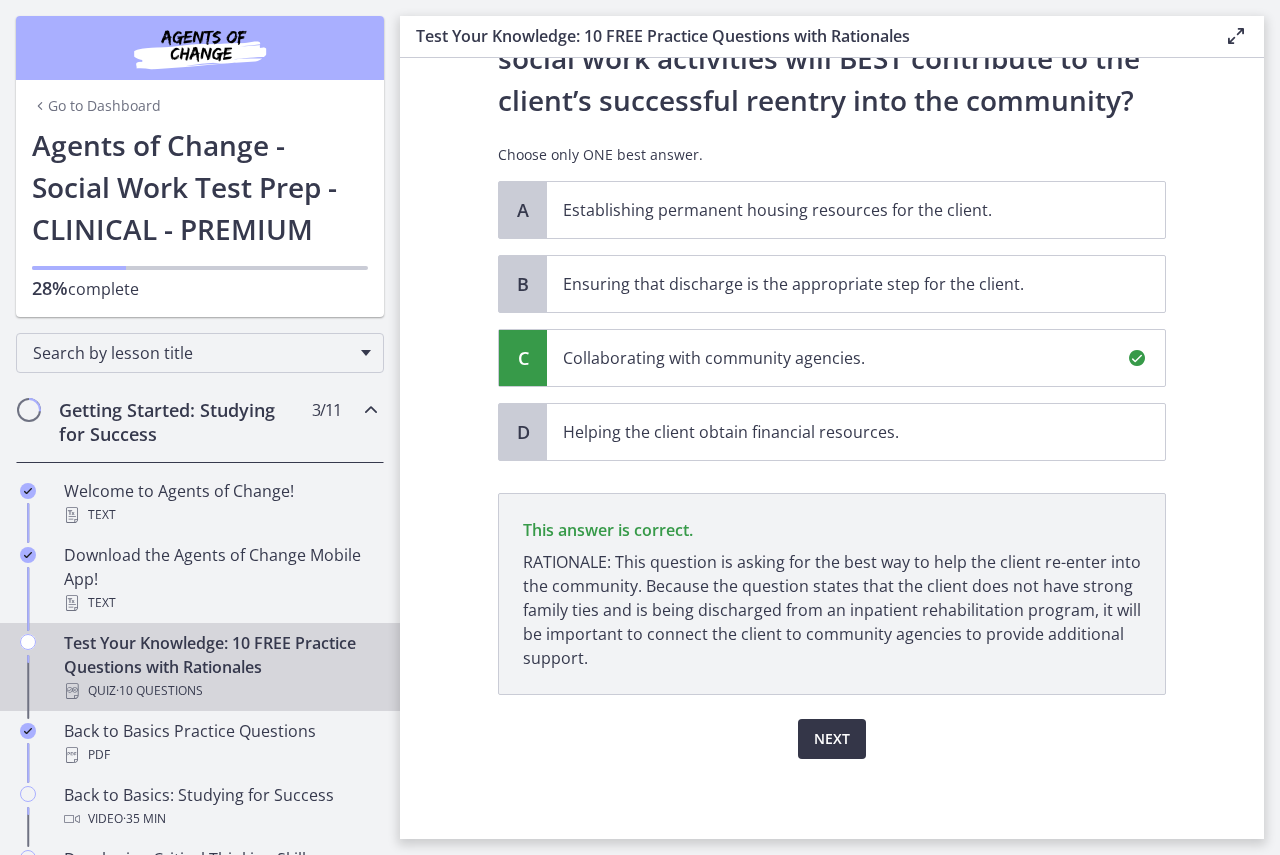 click on "Next" at bounding box center (832, 739) 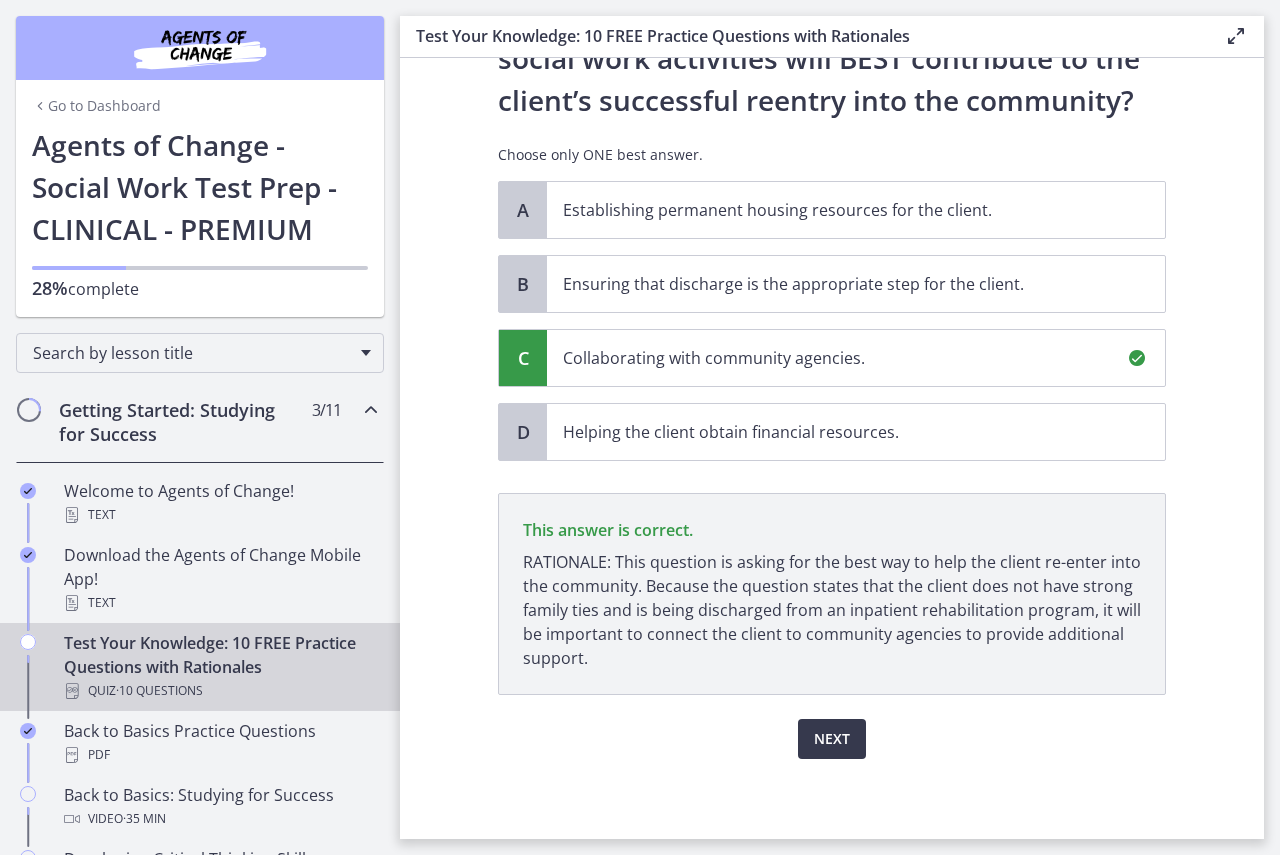 scroll, scrollTop: 0, scrollLeft: 0, axis: both 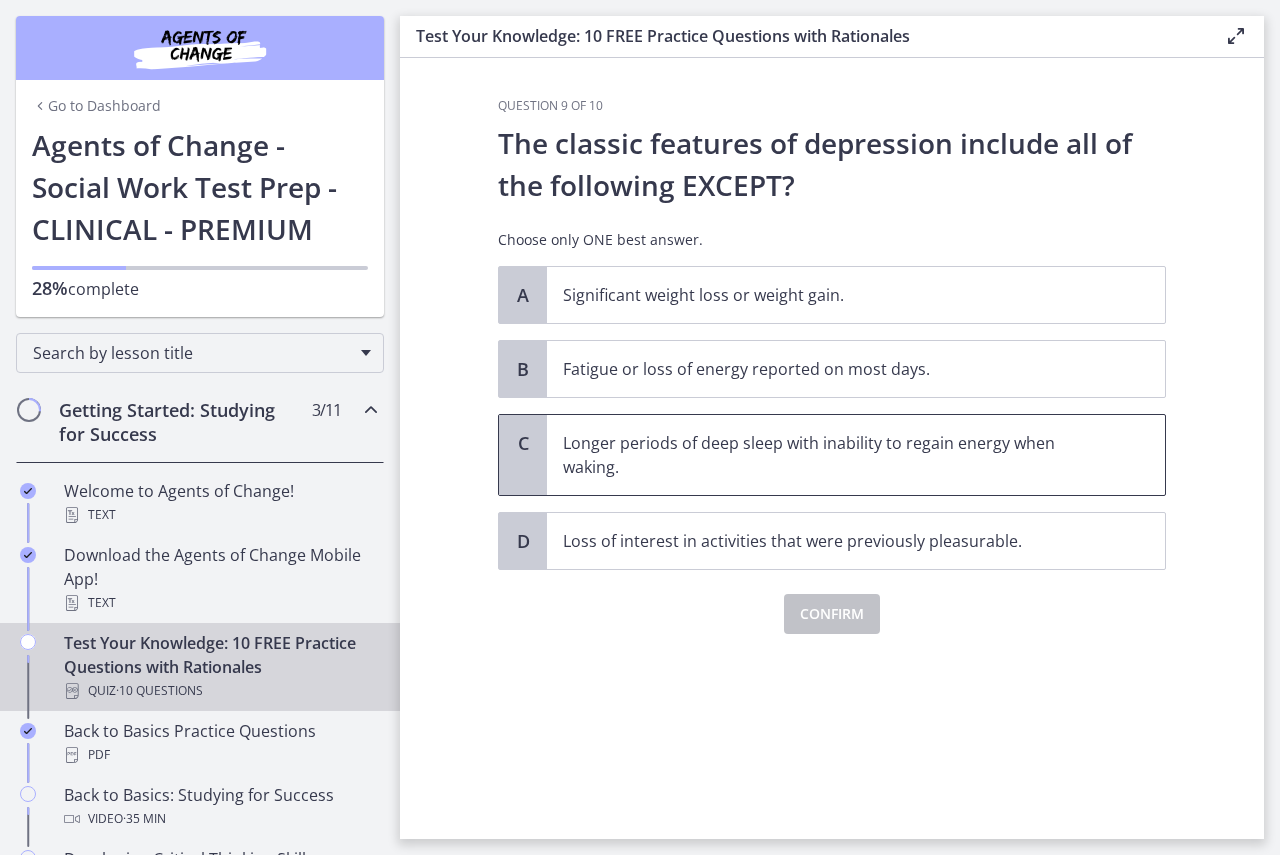 click on "Longer periods of deep sleep with inability to regain energy when waking." at bounding box center (836, 455) 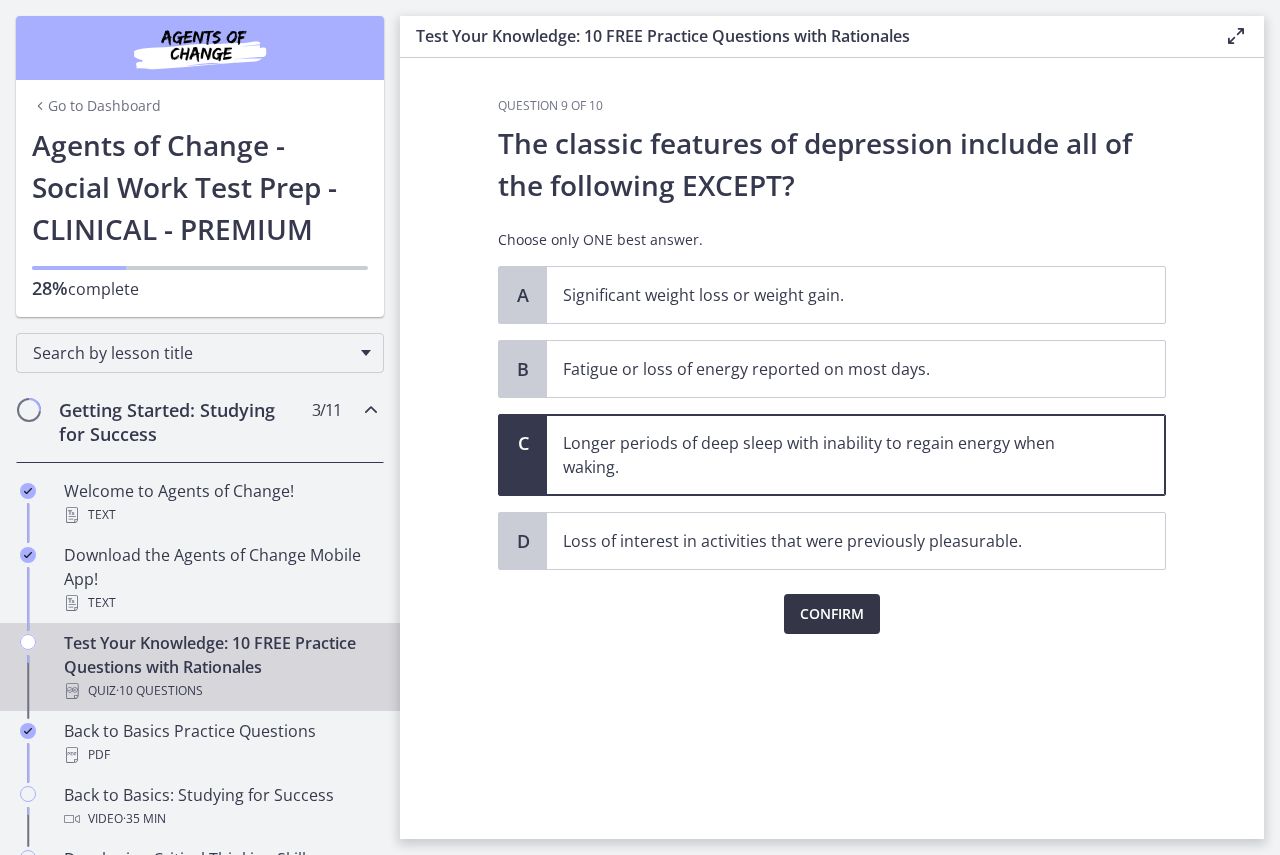 click on "Confirm" at bounding box center (832, 614) 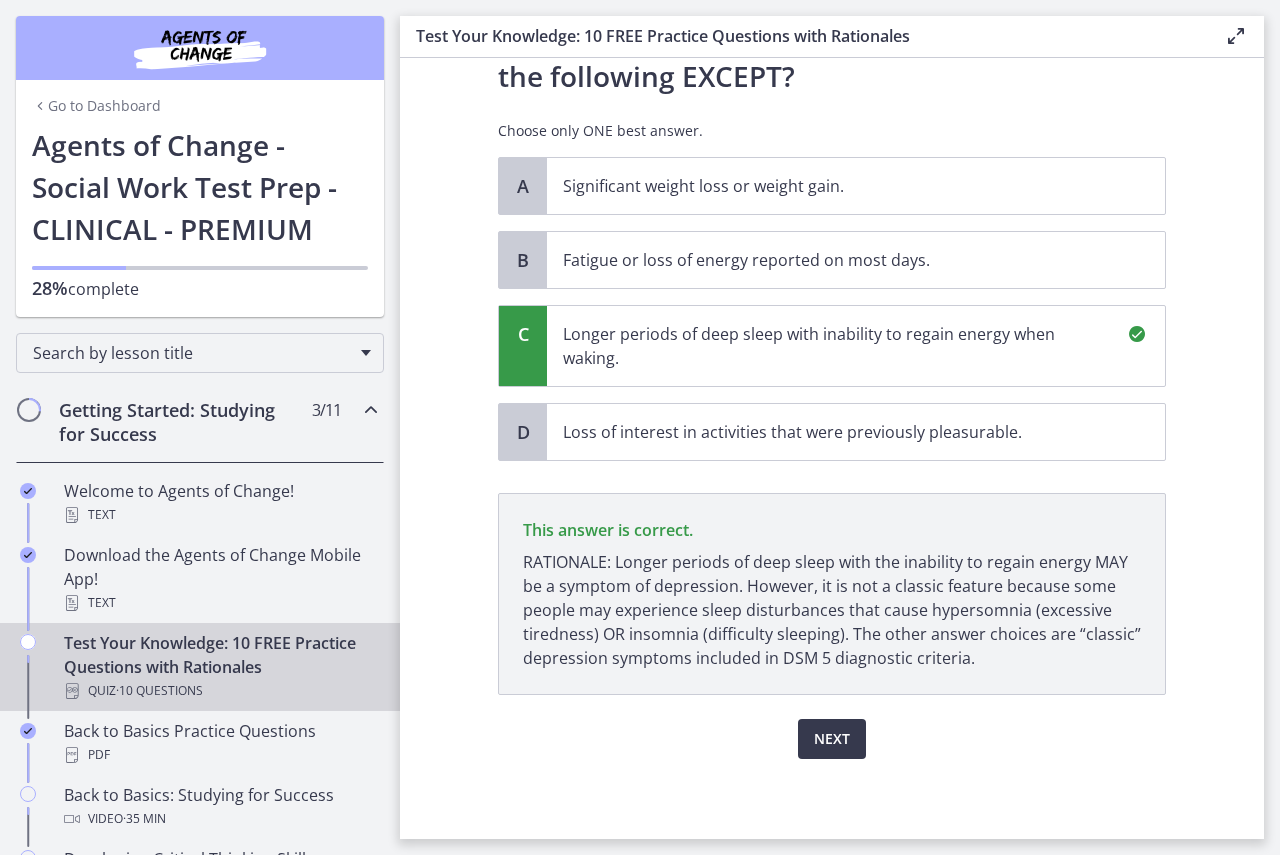scroll, scrollTop: 109, scrollLeft: 0, axis: vertical 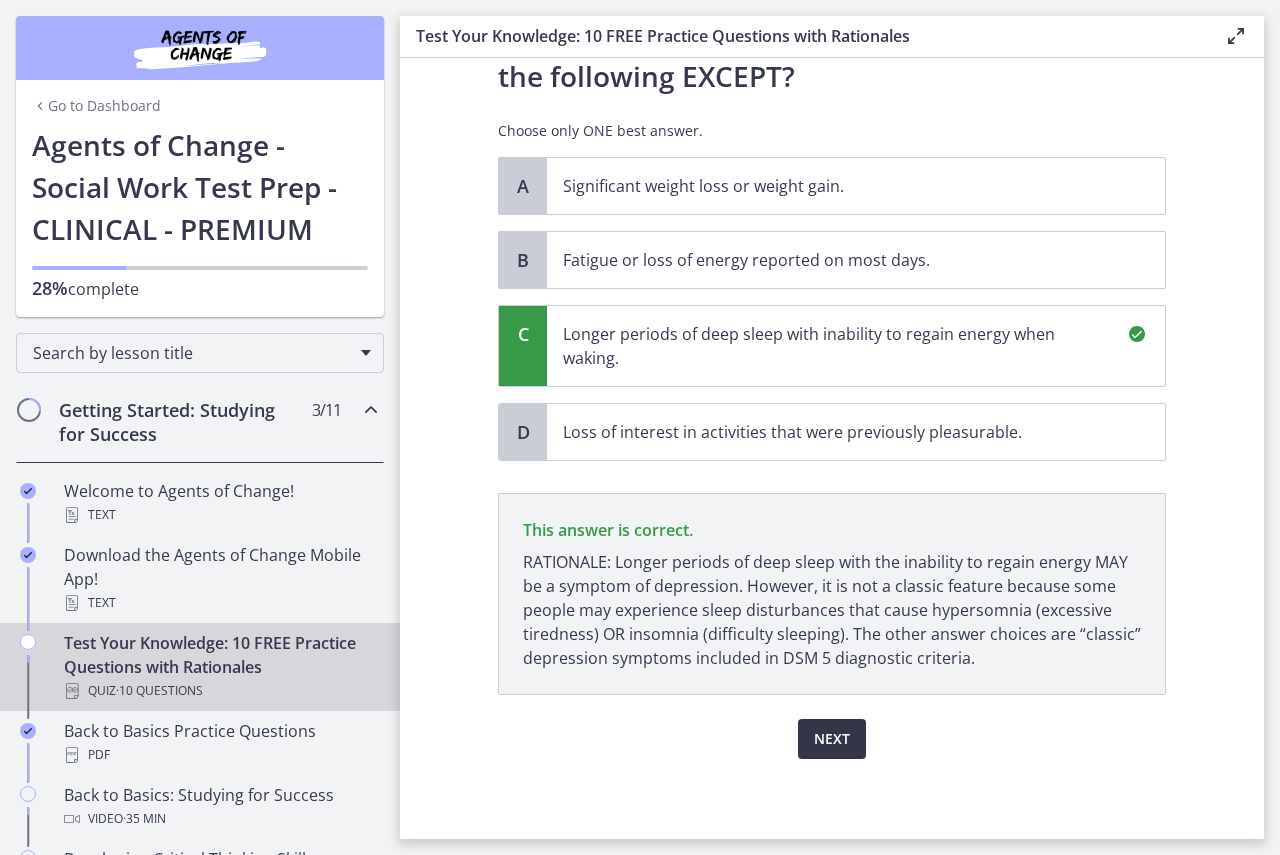 click on "Next" at bounding box center (832, 739) 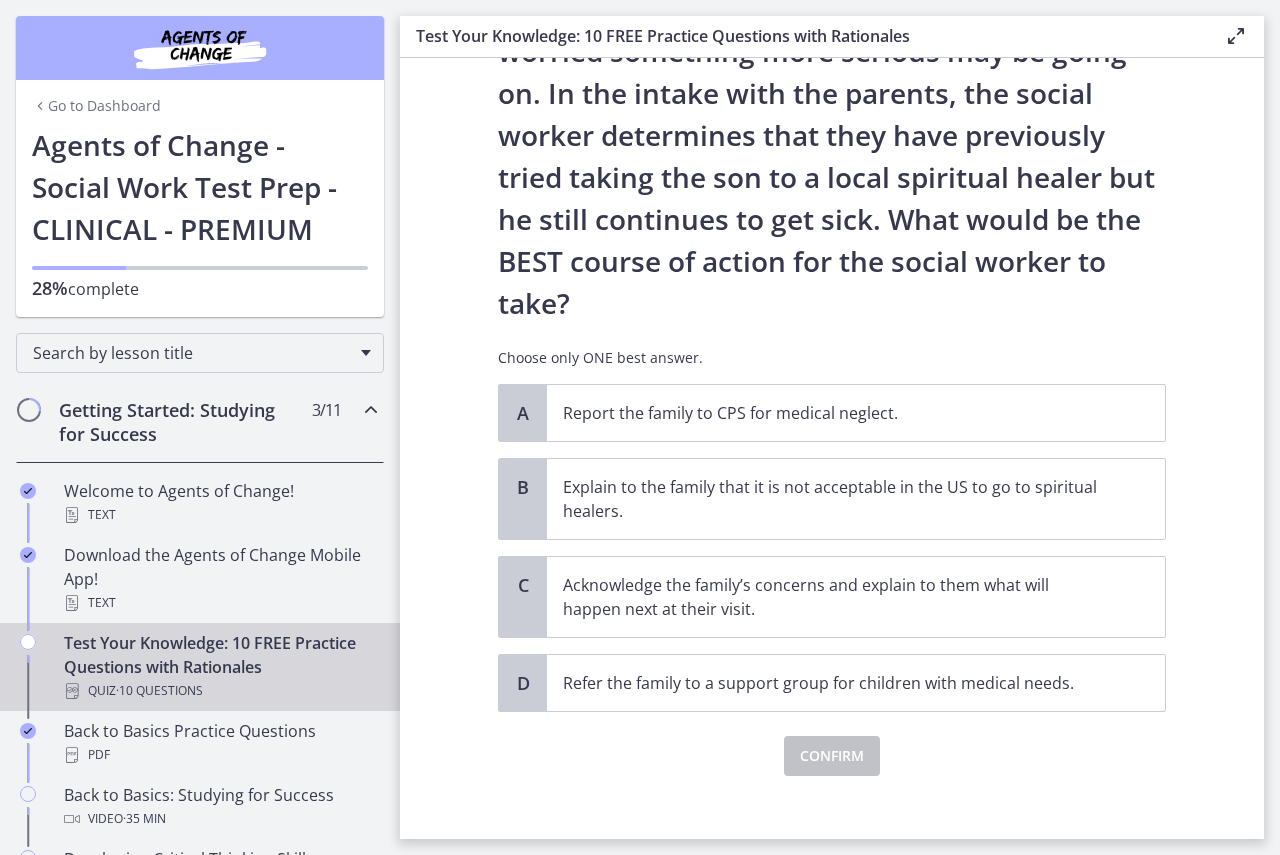 scroll, scrollTop: 277, scrollLeft: 0, axis: vertical 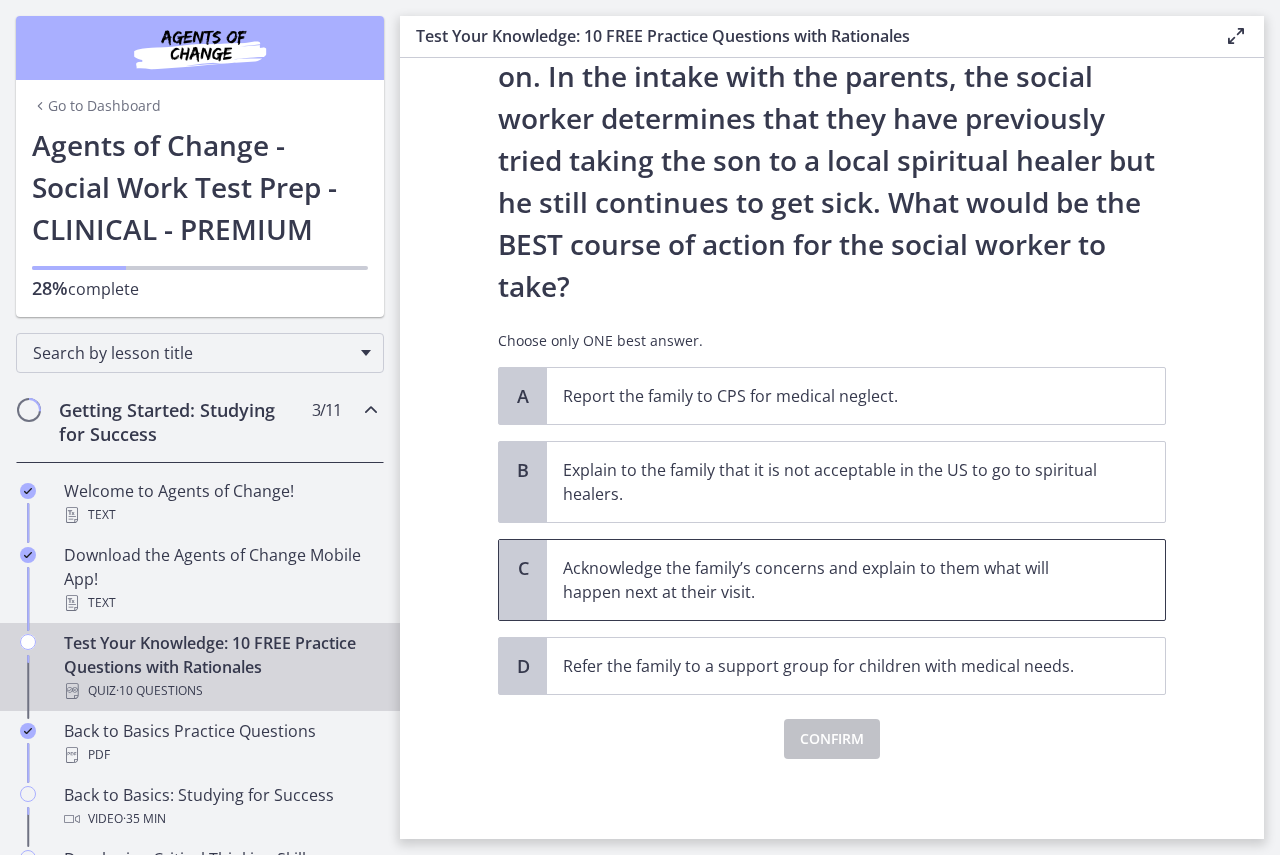 click on "Acknowledge the family’s concerns and explain to them what will happen next at their visit." at bounding box center (836, 580) 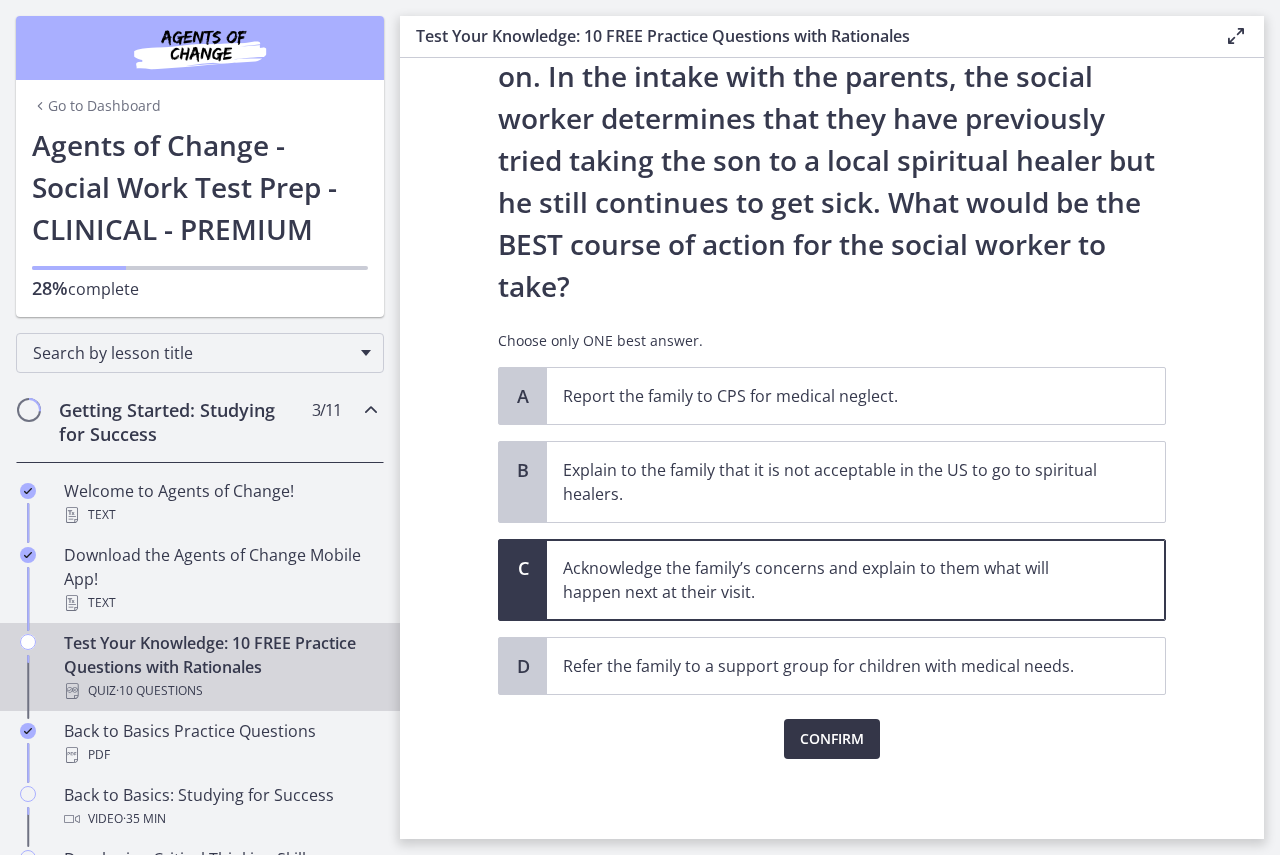 click on "Confirm" at bounding box center [832, 739] 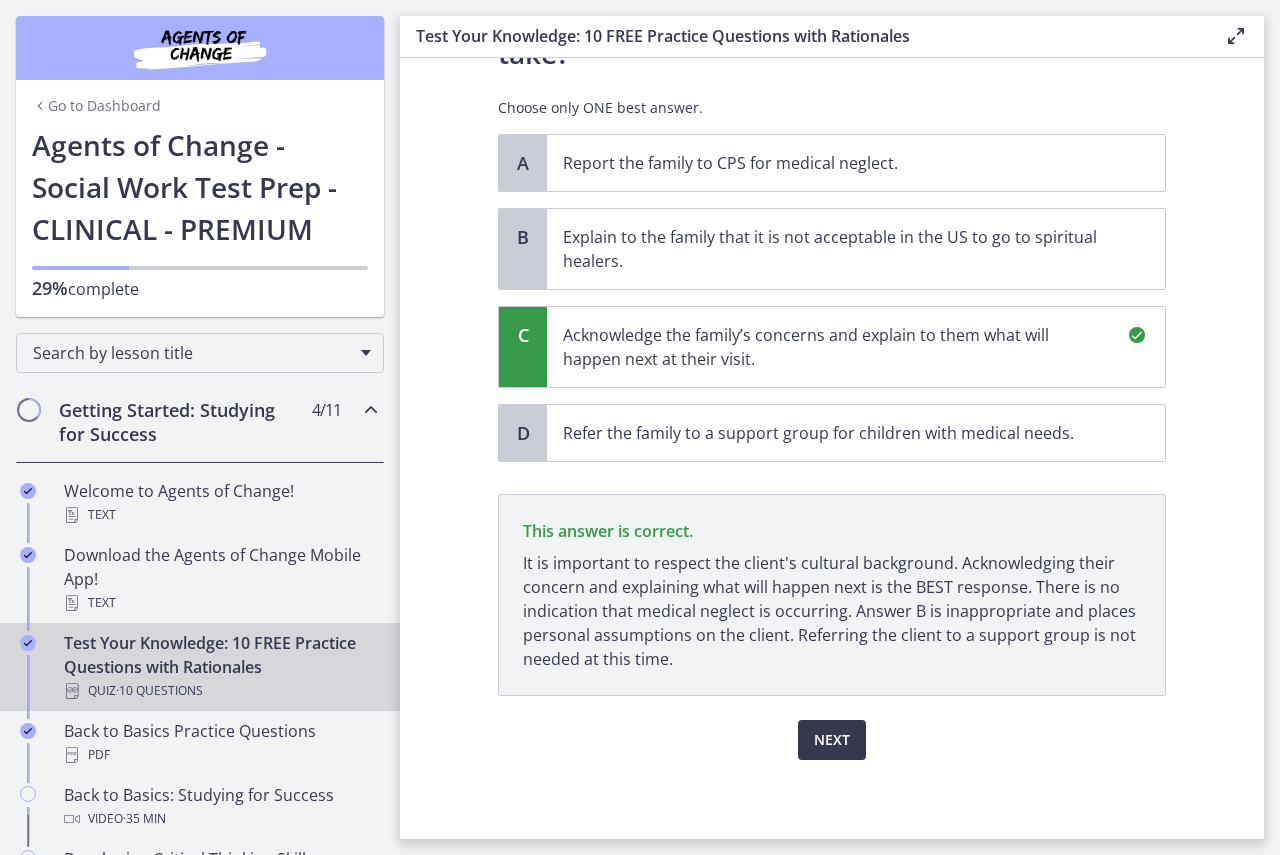 scroll, scrollTop: 511, scrollLeft: 0, axis: vertical 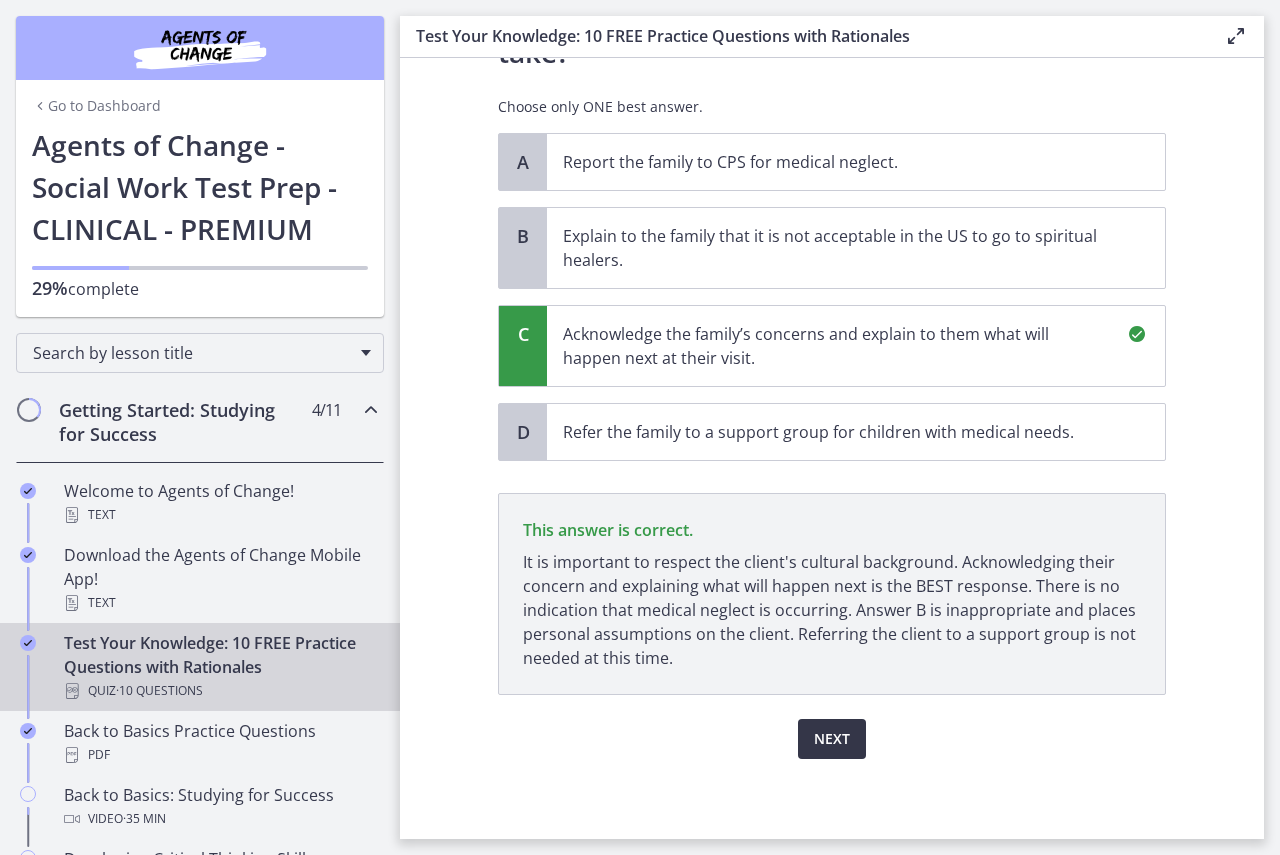 click on "Next" at bounding box center [832, 739] 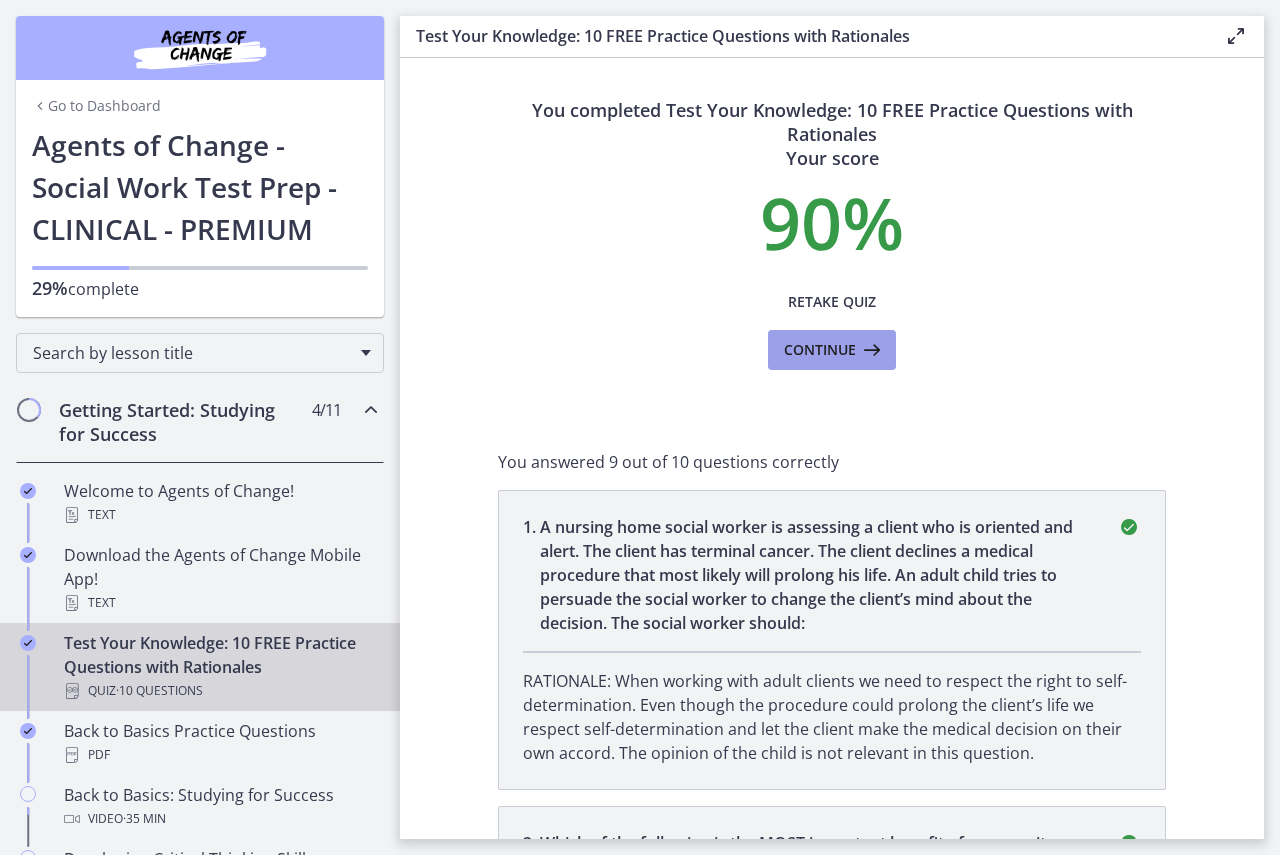 click on "Continue" at bounding box center [820, 350] 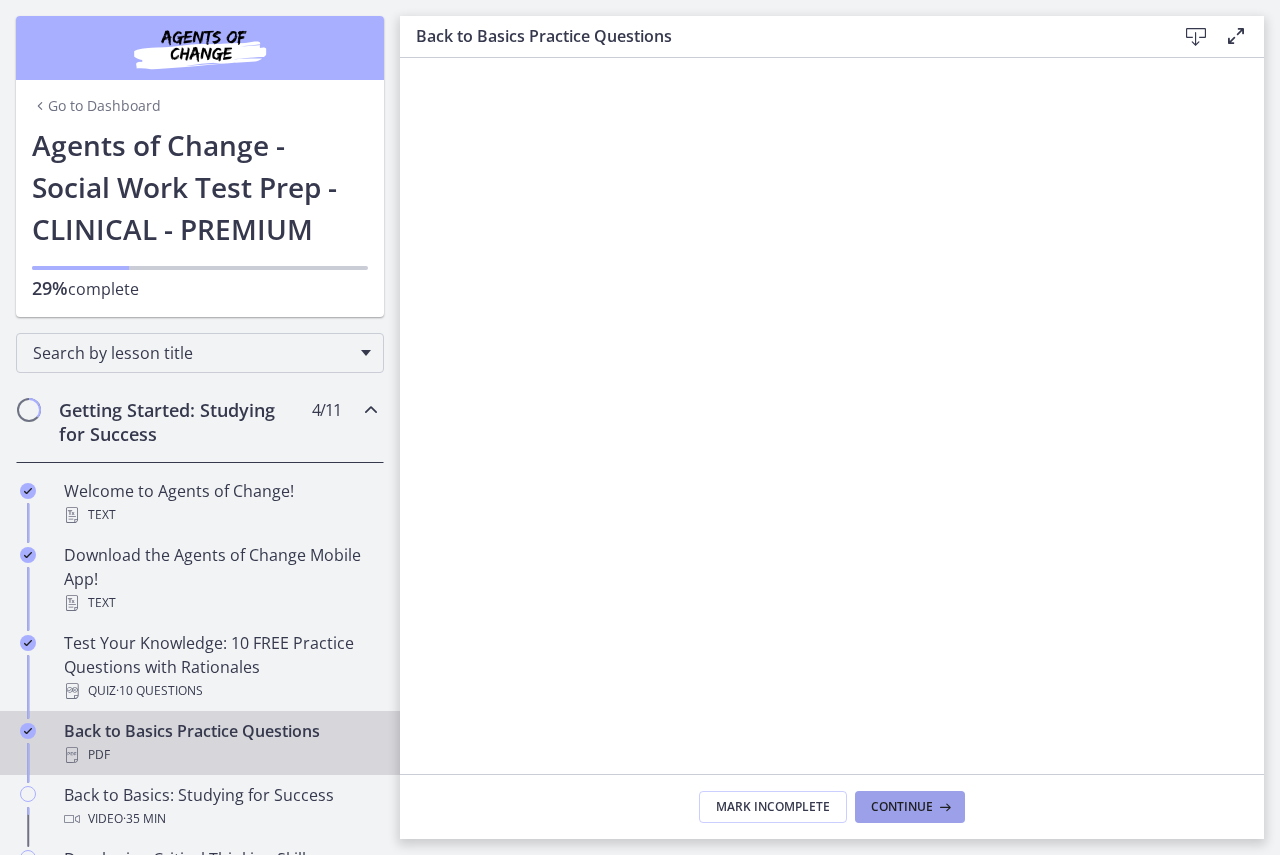 click on "Continue" at bounding box center [910, 807] 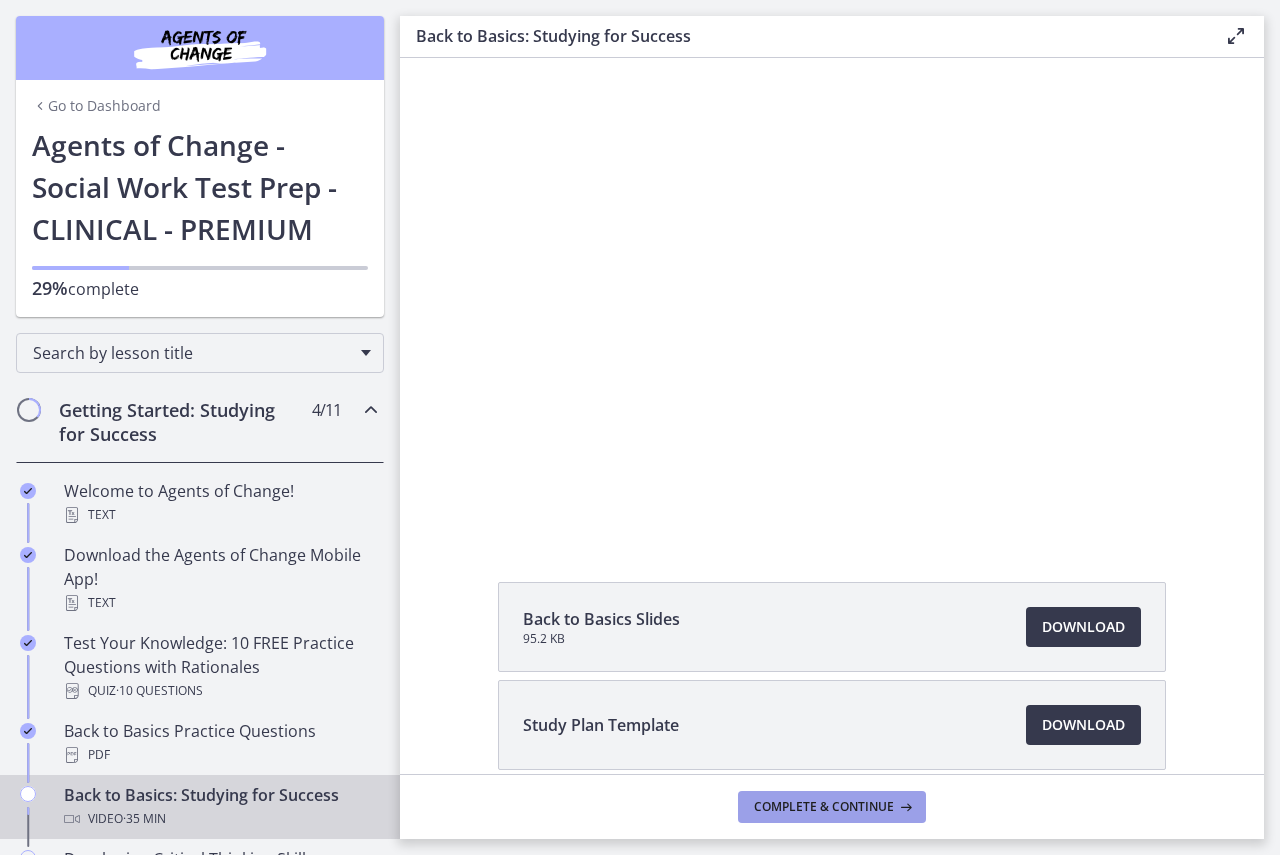 scroll, scrollTop: 0, scrollLeft: 0, axis: both 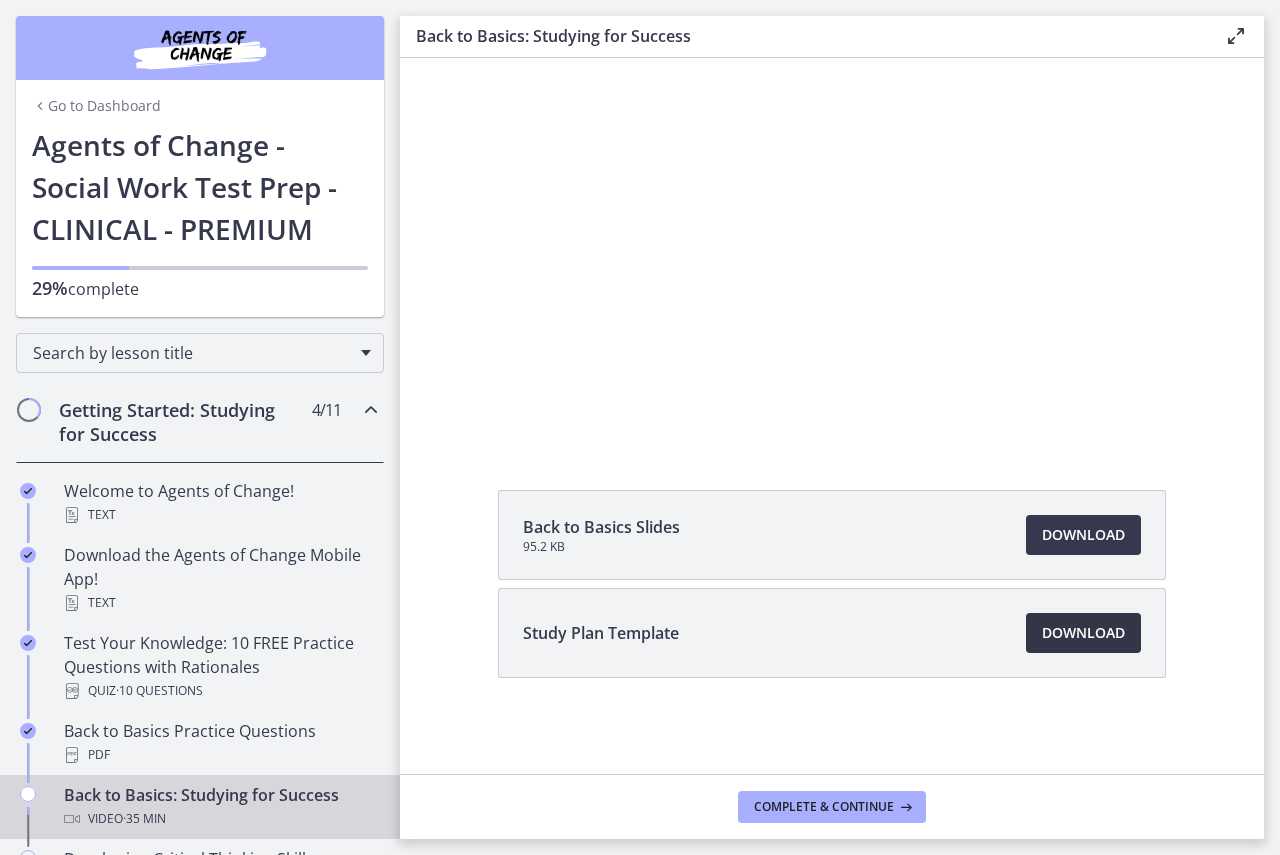 click on "Download
Opens in a new window" at bounding box center [1083, 633] 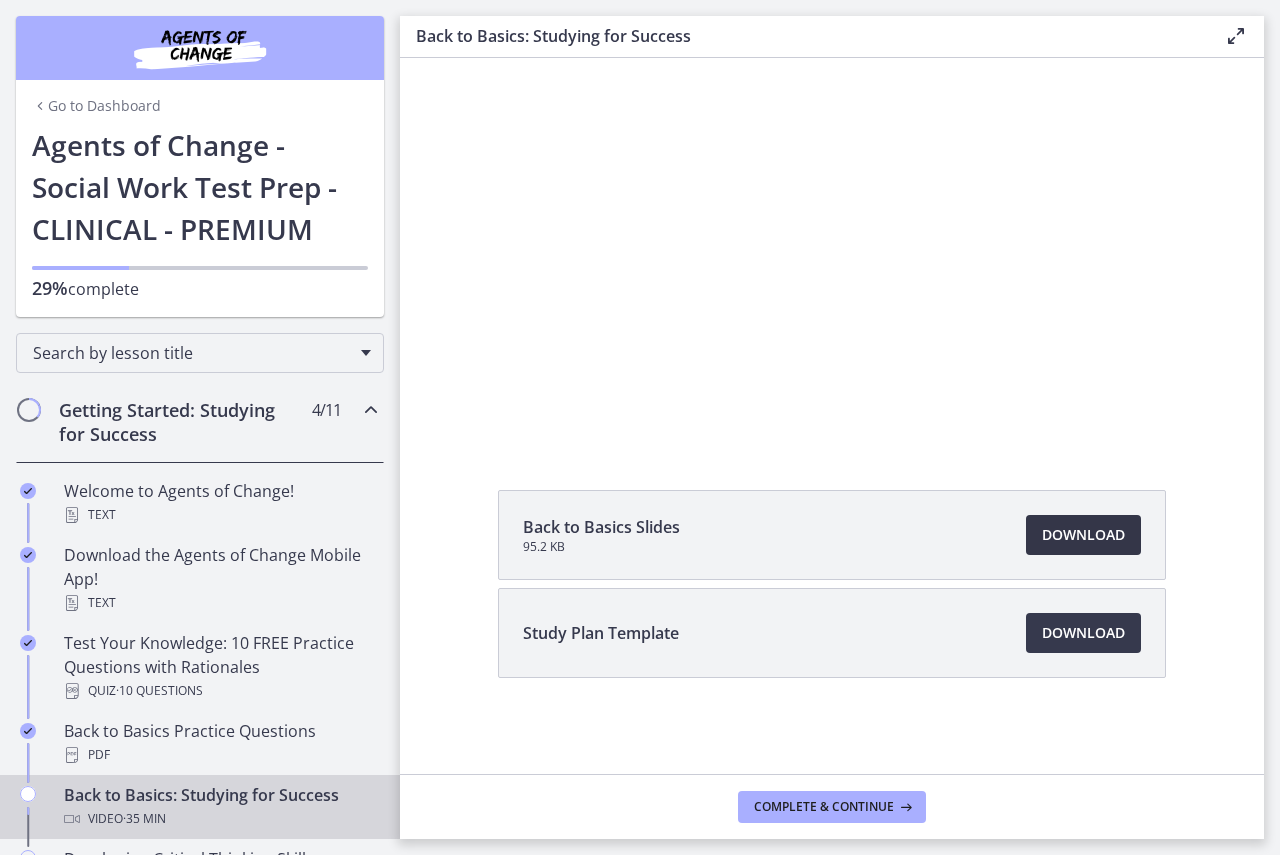 click on "Download
Opens in a new window" at bounding box center (1083, 535) 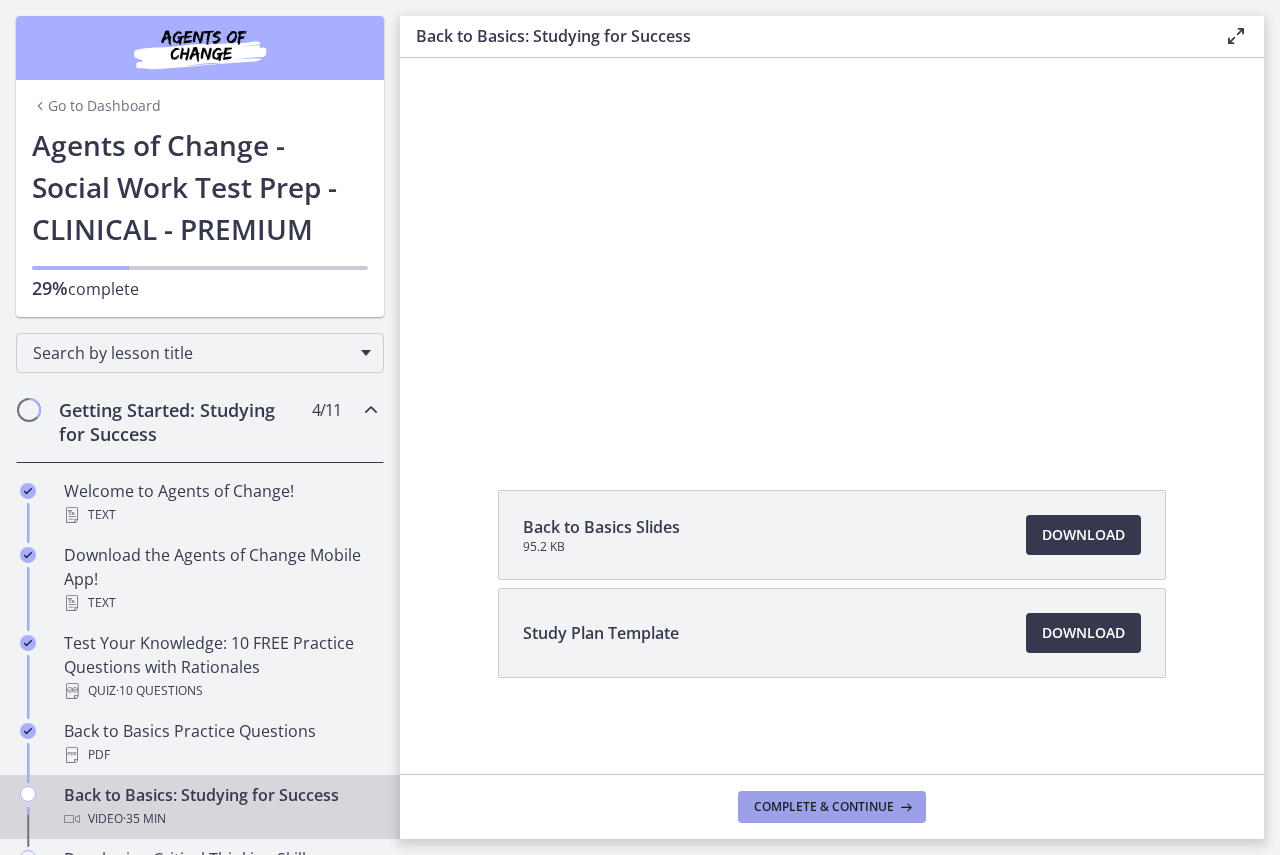 click on "Complete & continue" at bounding box center [824, 807] 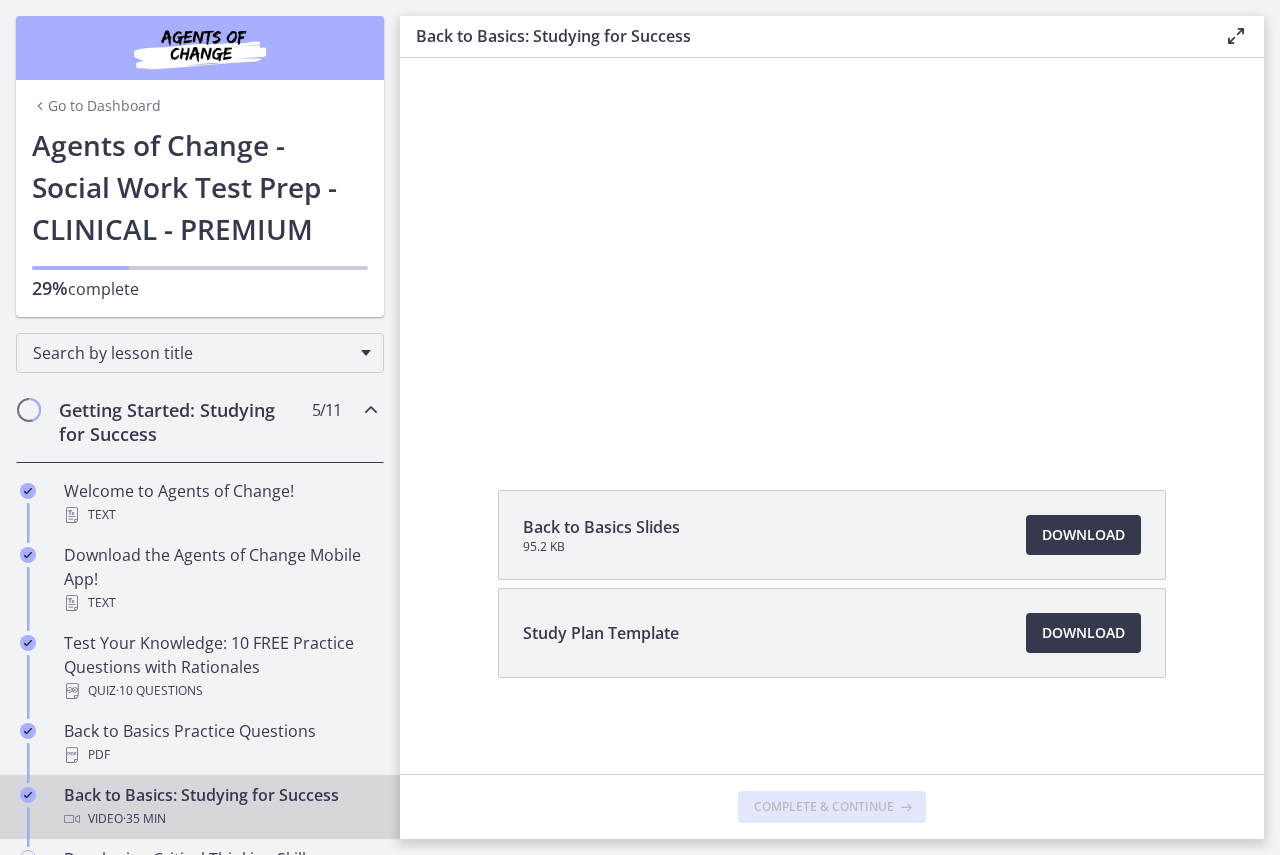 scroll, scrollTop: 0, scrollLeft: 0, axis: both 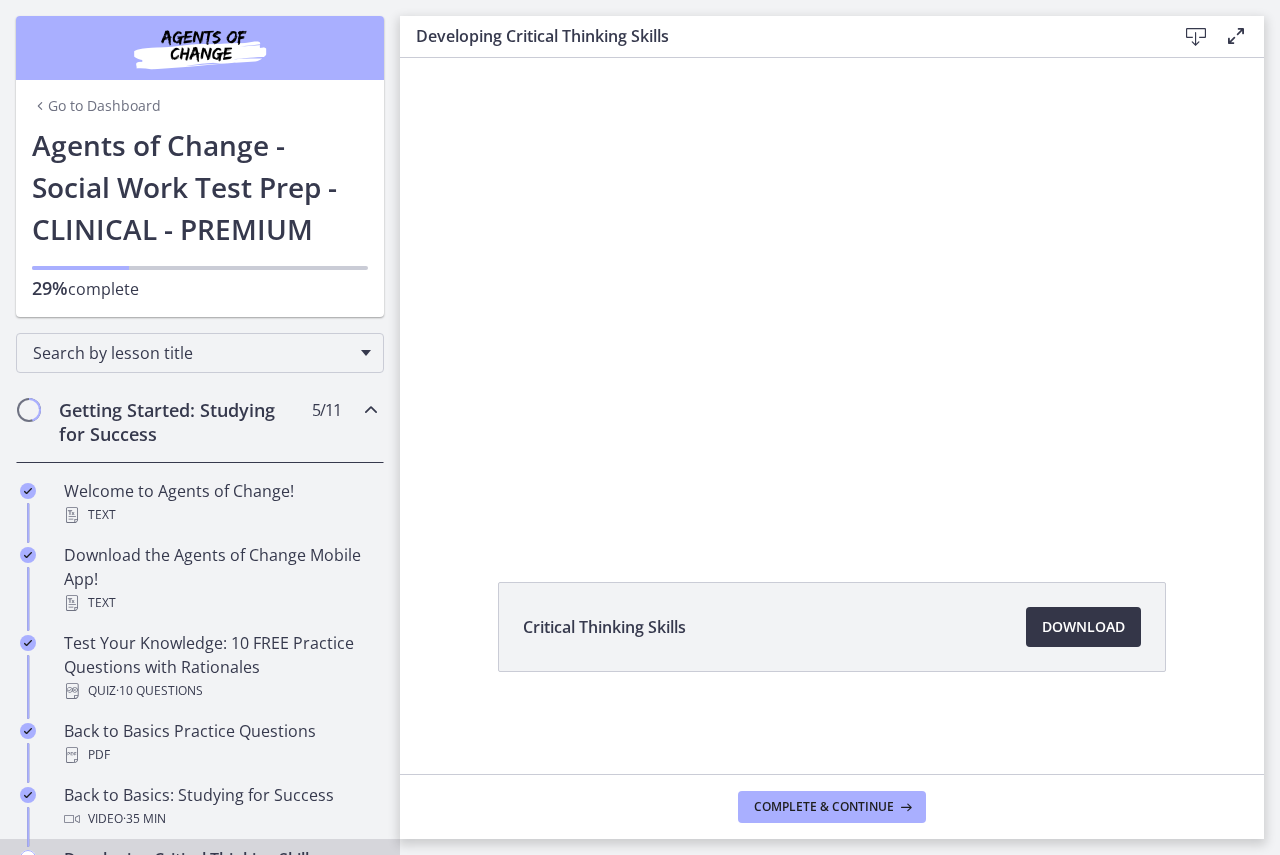 click on "Download
Opens in a new window" at bounding box center [1083, 627] 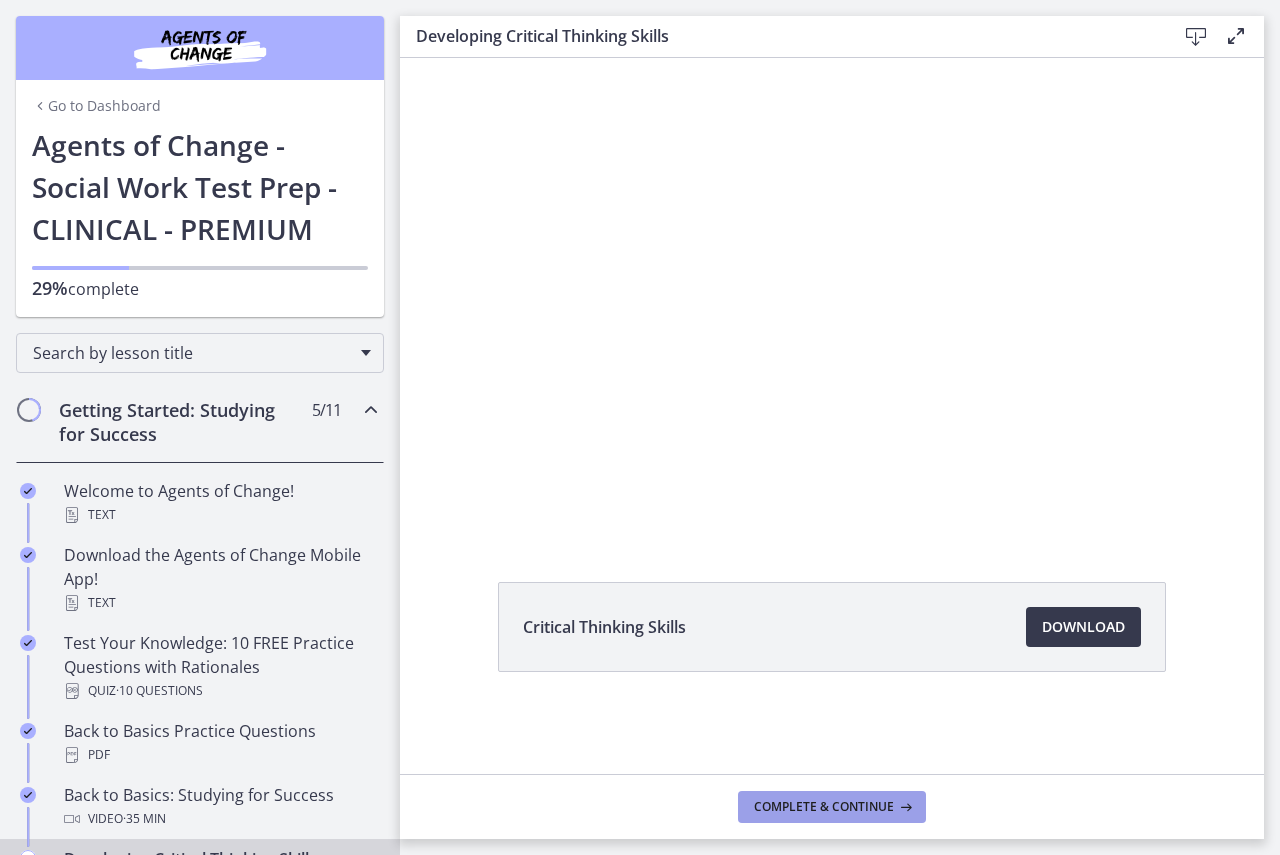 click on "Complete & continue" at bounding box center (824, 807) 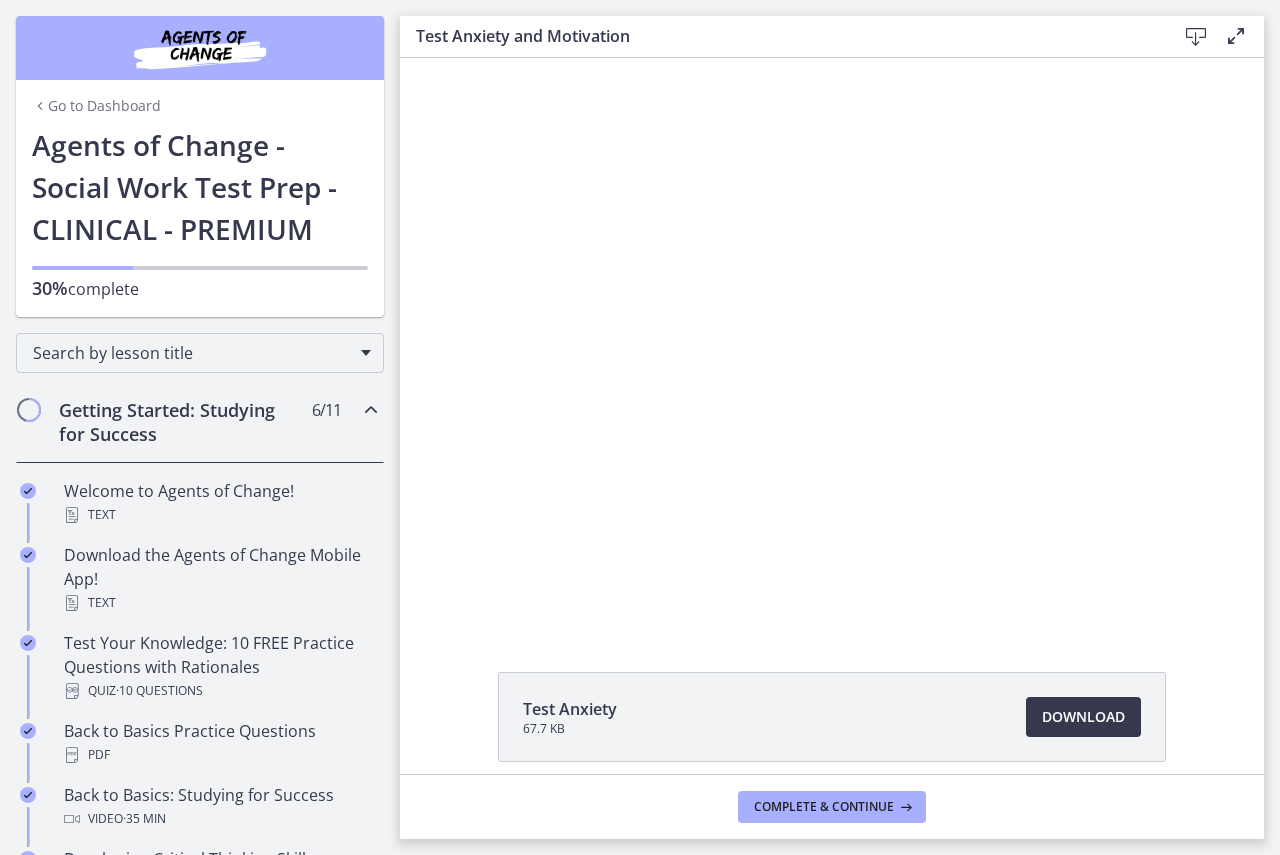 scroll, scrollTop: 0, scrollLeft: 0, axis: both 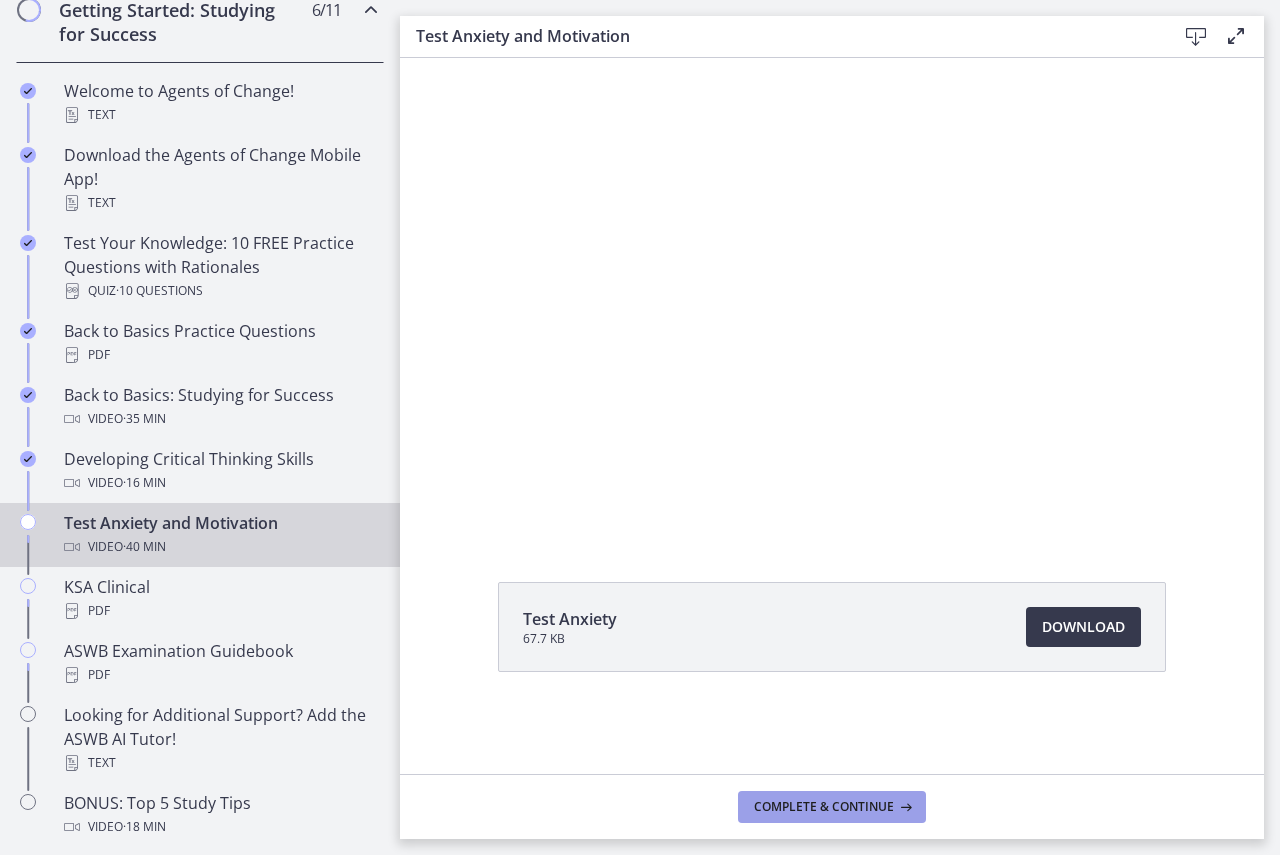 click on "Complete & continue" at bounding box center [824, 807] 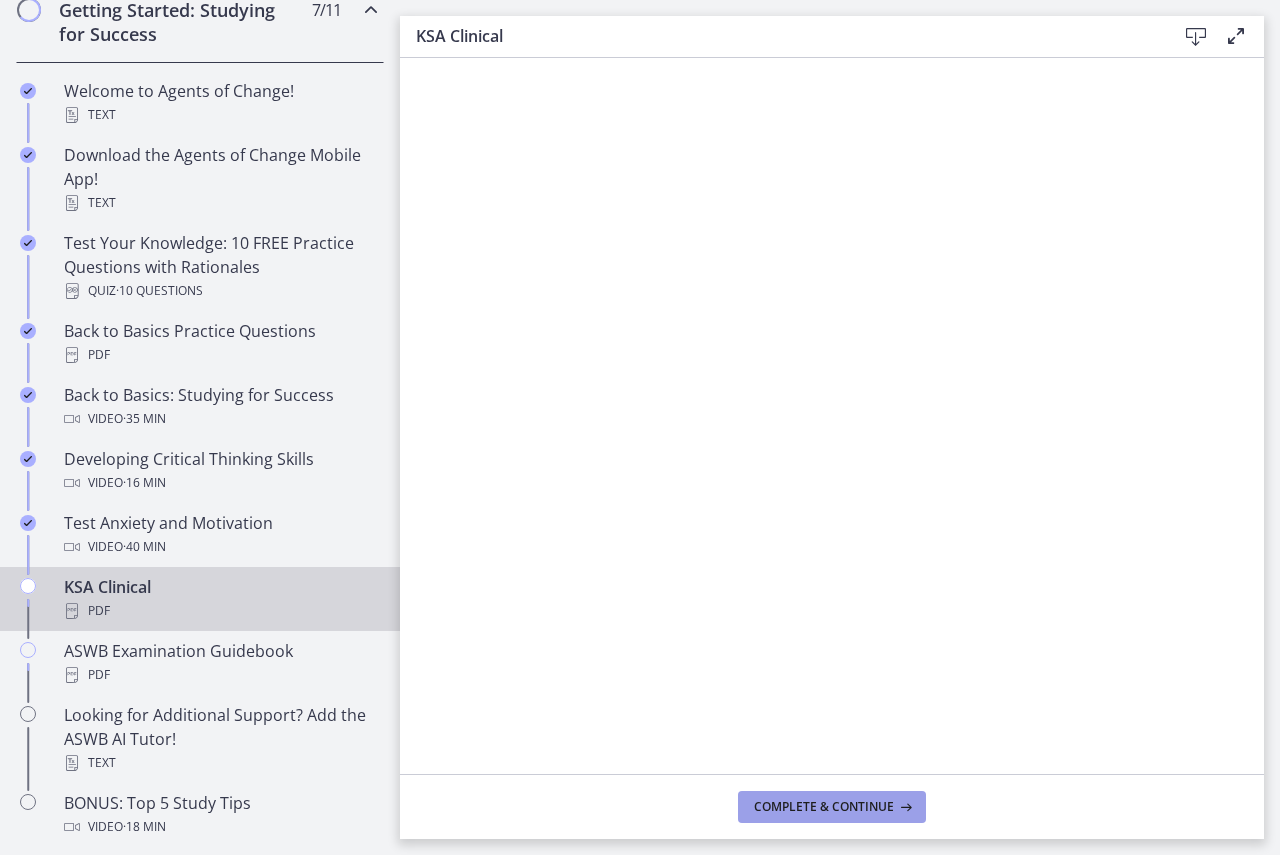 click on "Complete & continue" at bounding box center (832, 807) 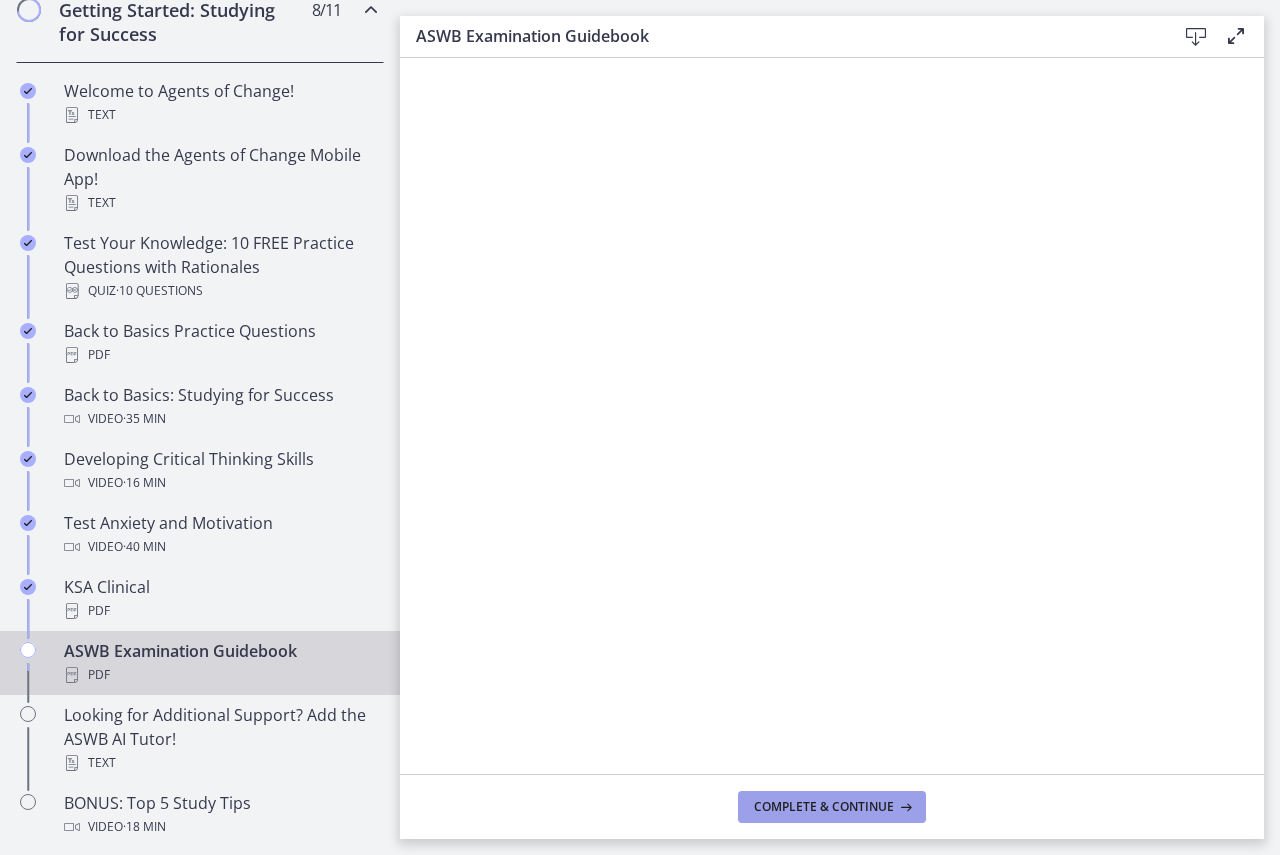click on "Complete & continue" at bounding box center [824, 807] 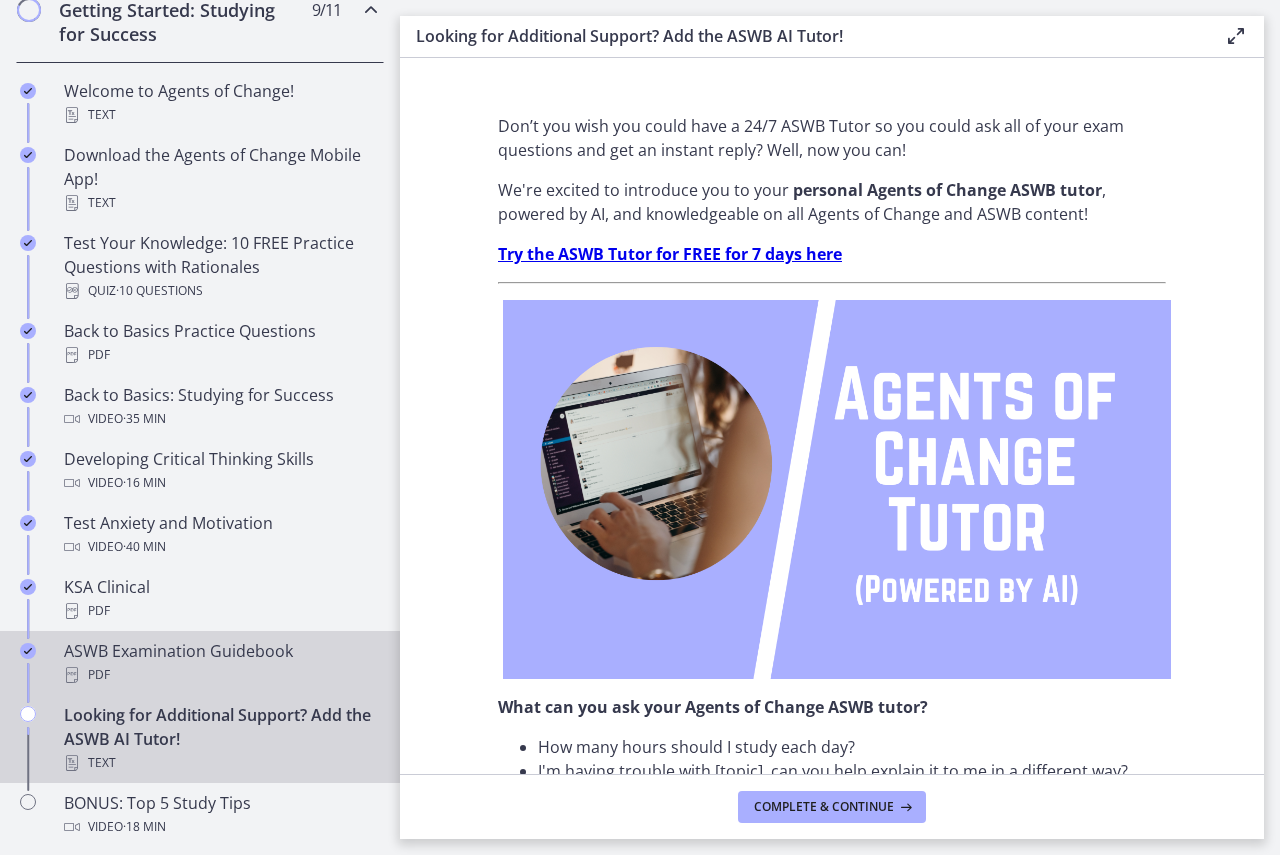 click on "PDF" at bounding box center (220, 675) 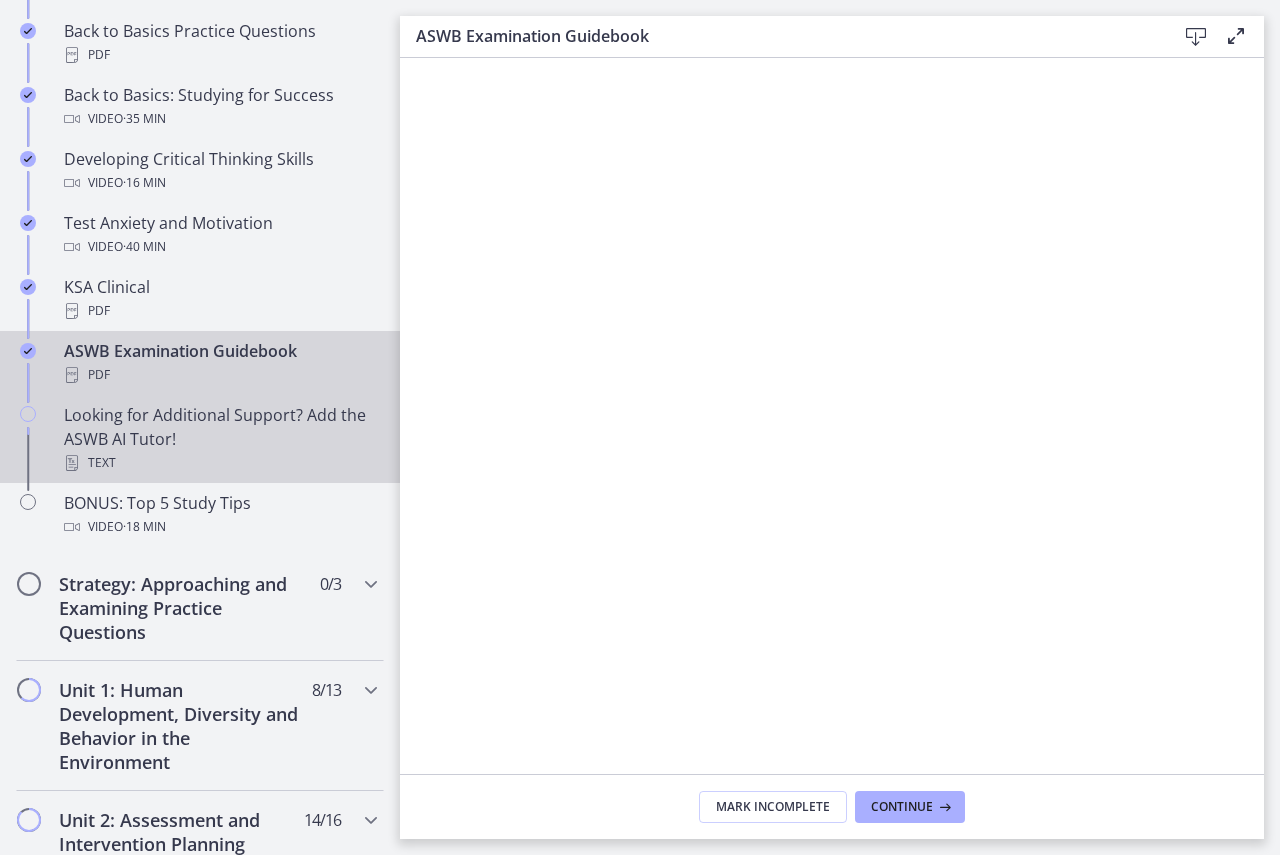 scroll, scrollTop: 800, scrollLeft: 0, axis: vertical 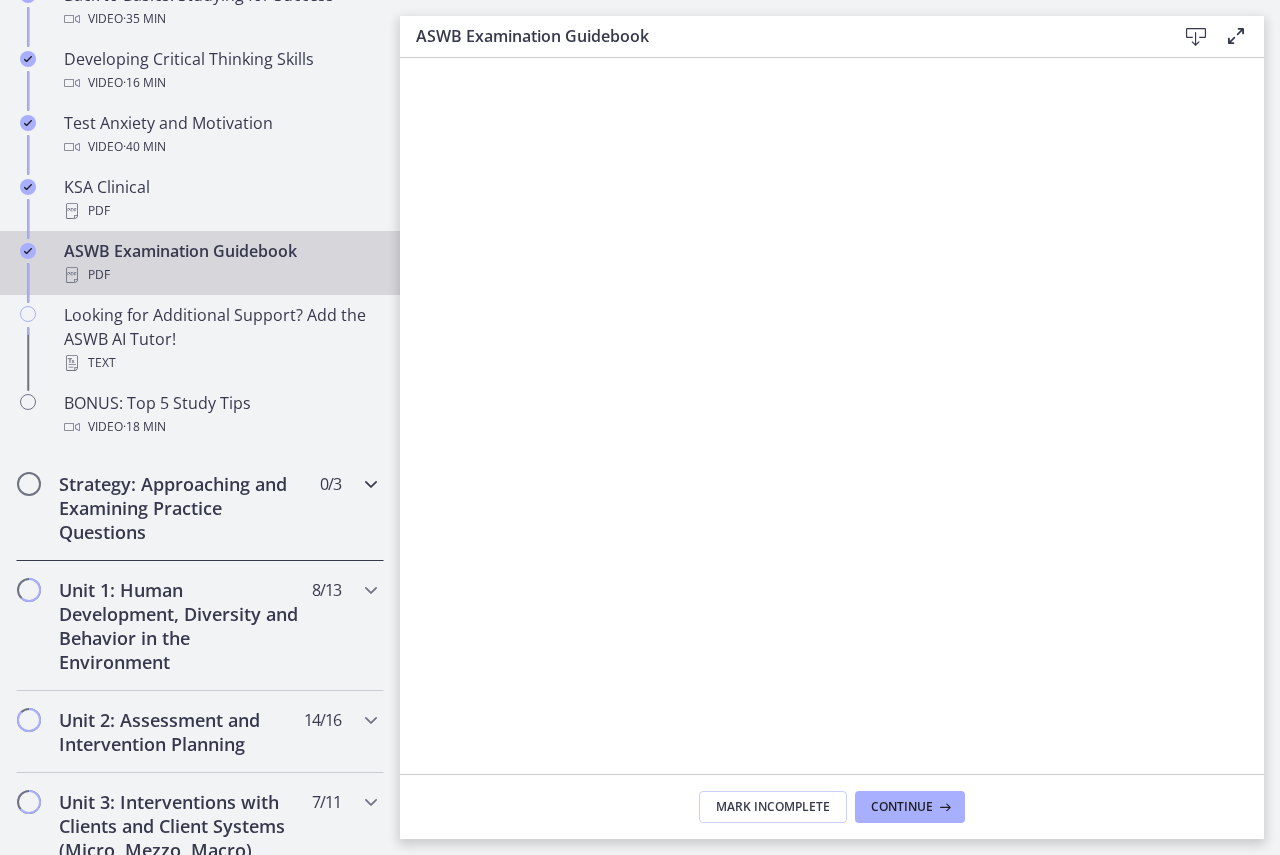click on "Strategy: Approaching and Examining Practice Questions" at bounding box center [181, 508] 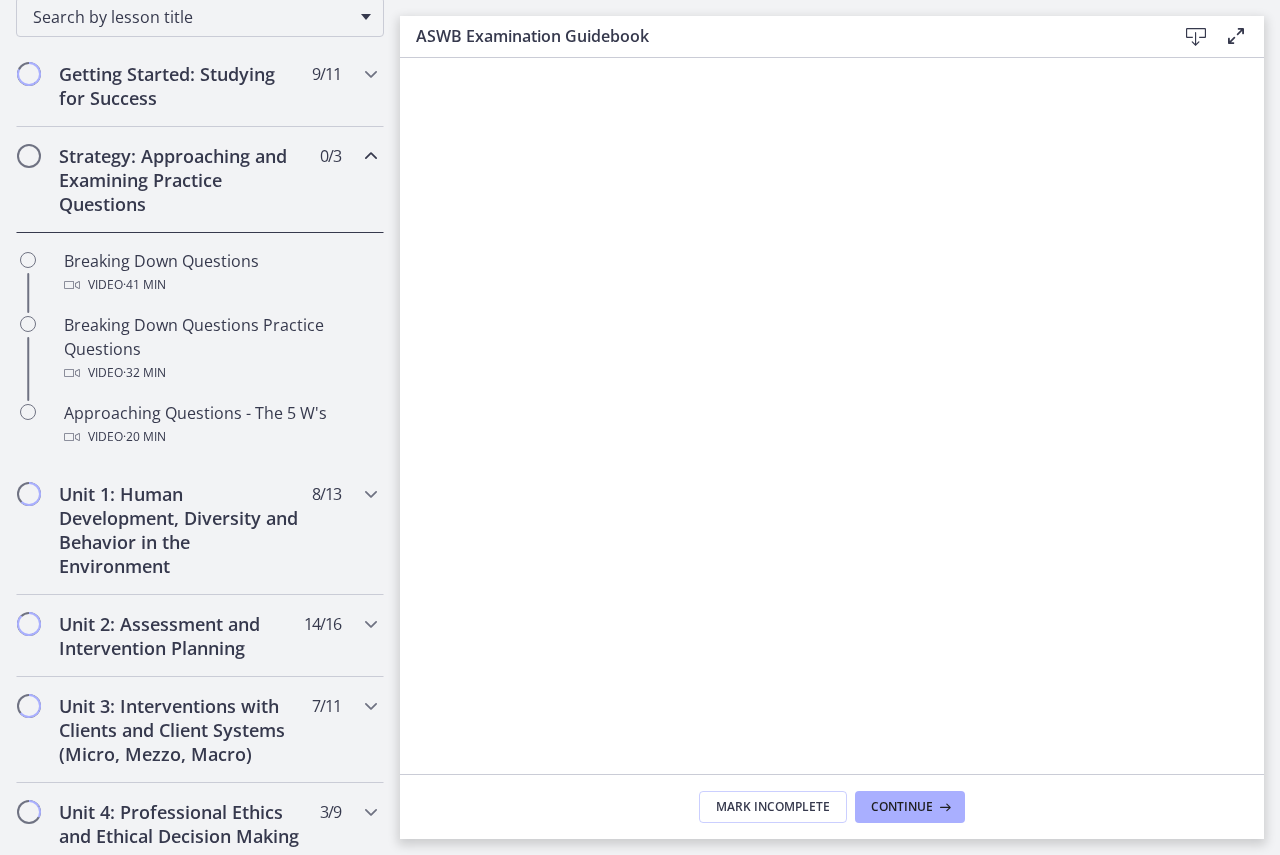 scroll, scrollTop: 300, scrollLeft: 0, axis: vertical 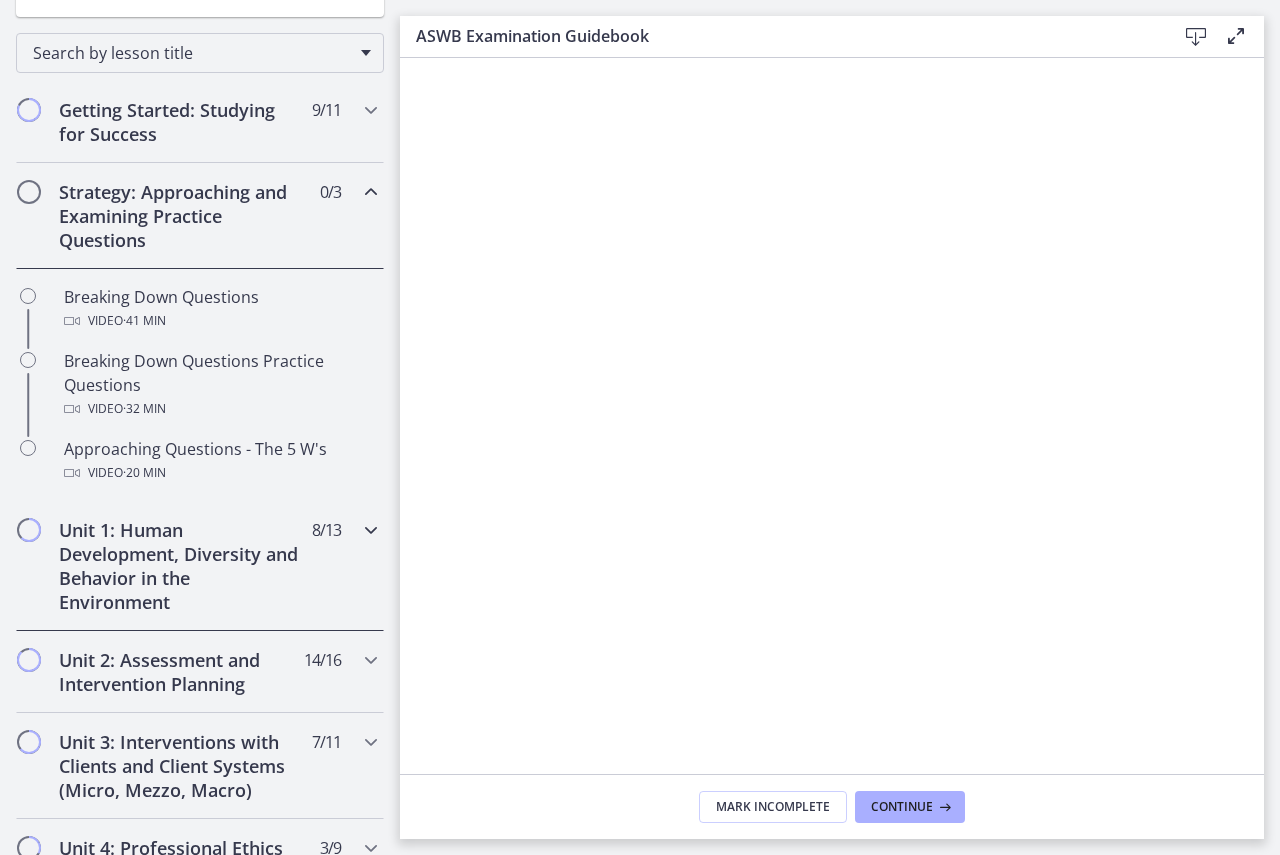click on "Unit 1: Human Development, Diversity and Behavior in the Environment" at bounding box center (181, 566) 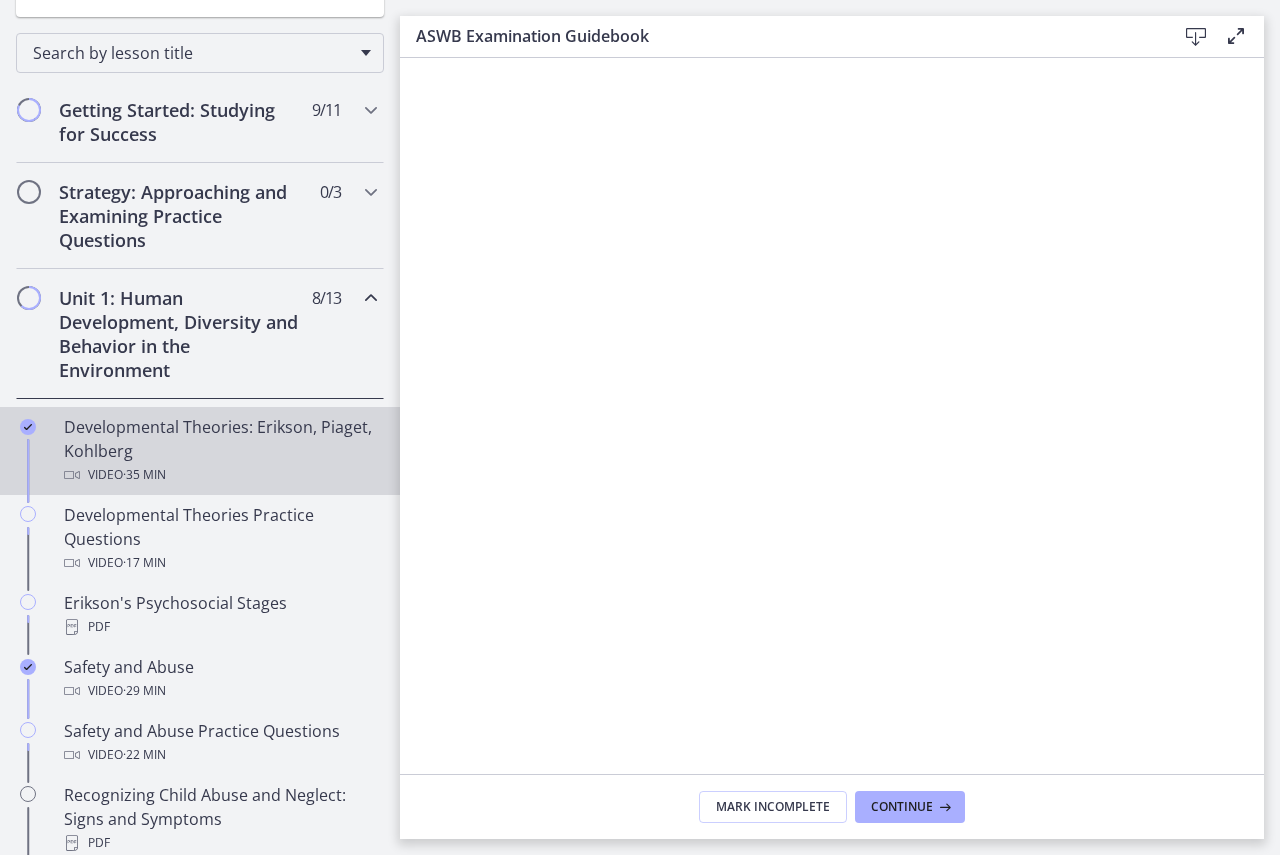click on "Developmental Theories: Erikson, Piaget, Kohlberg
Video
·  35 min" at bounding box center [220, 451] 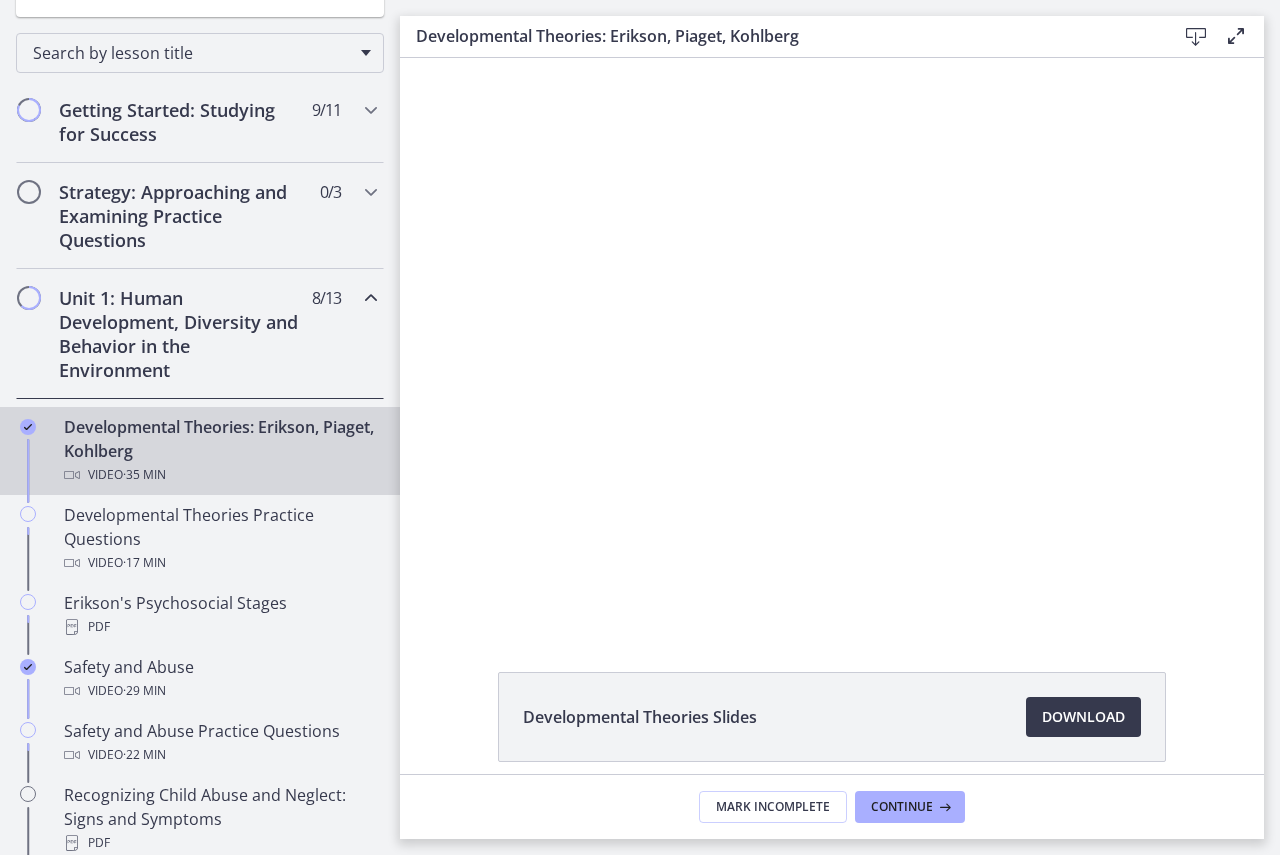 scroll, scrollTop: 0, scrollLeft: 0, axis: both 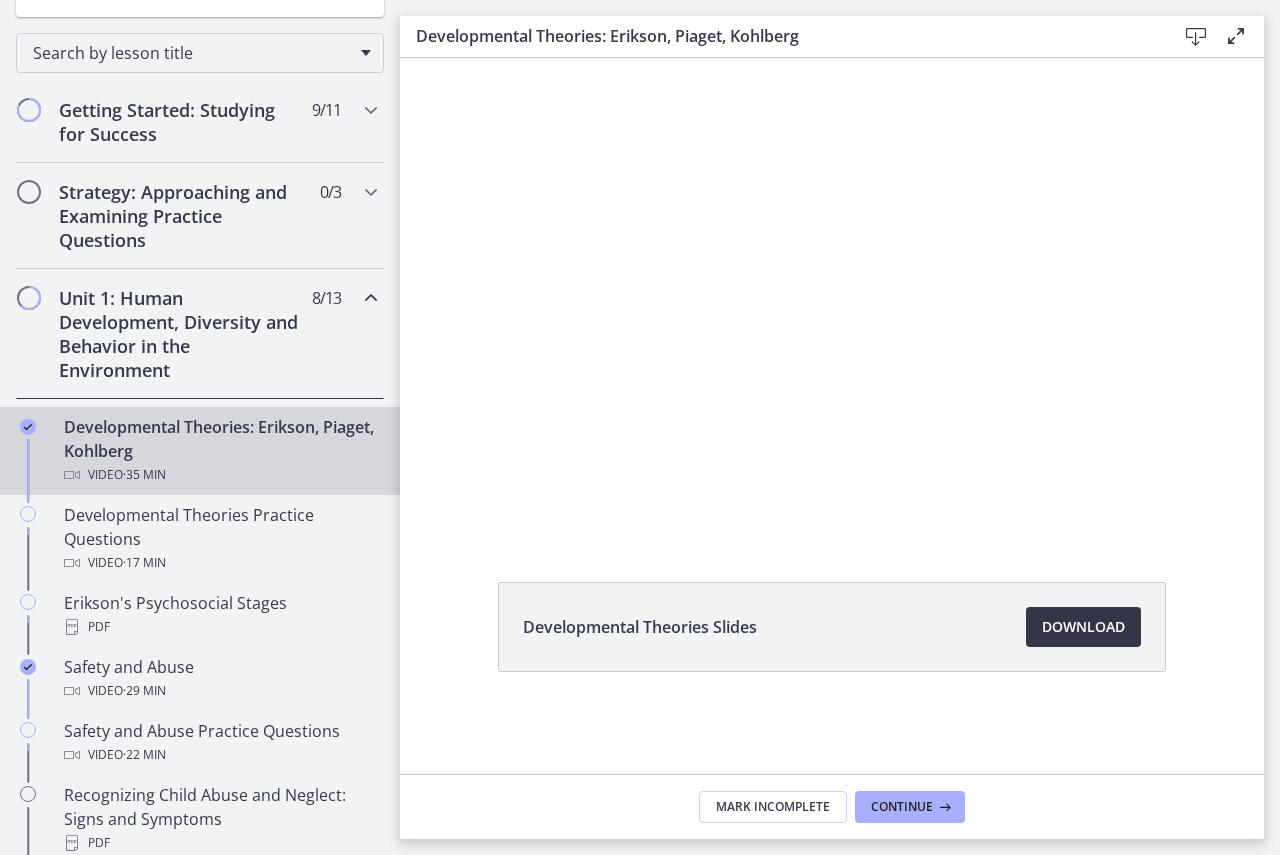 click on "Download
Opens in a new window" at bounding box center [1083, 627] 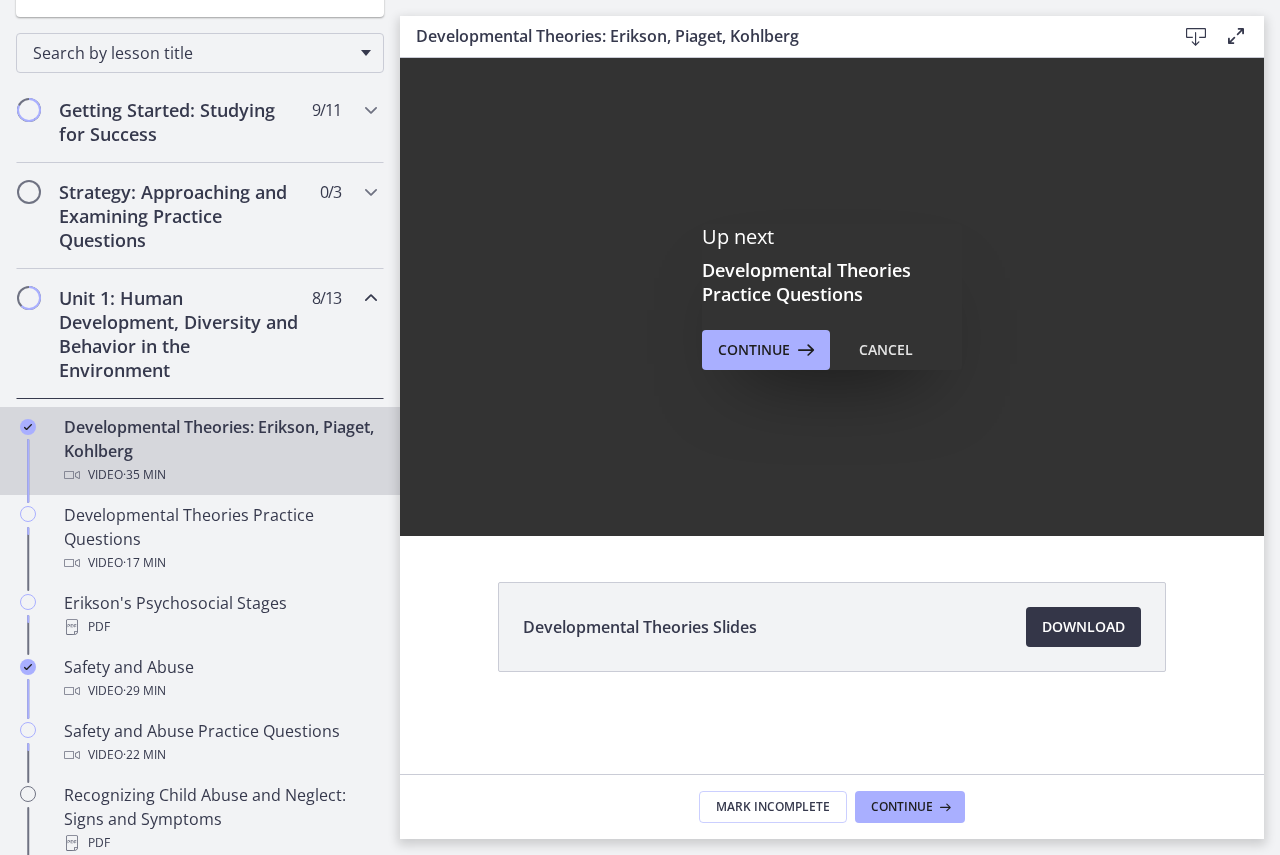 scroll, scrollTop: 0, scrollLeft: 0, axis: both 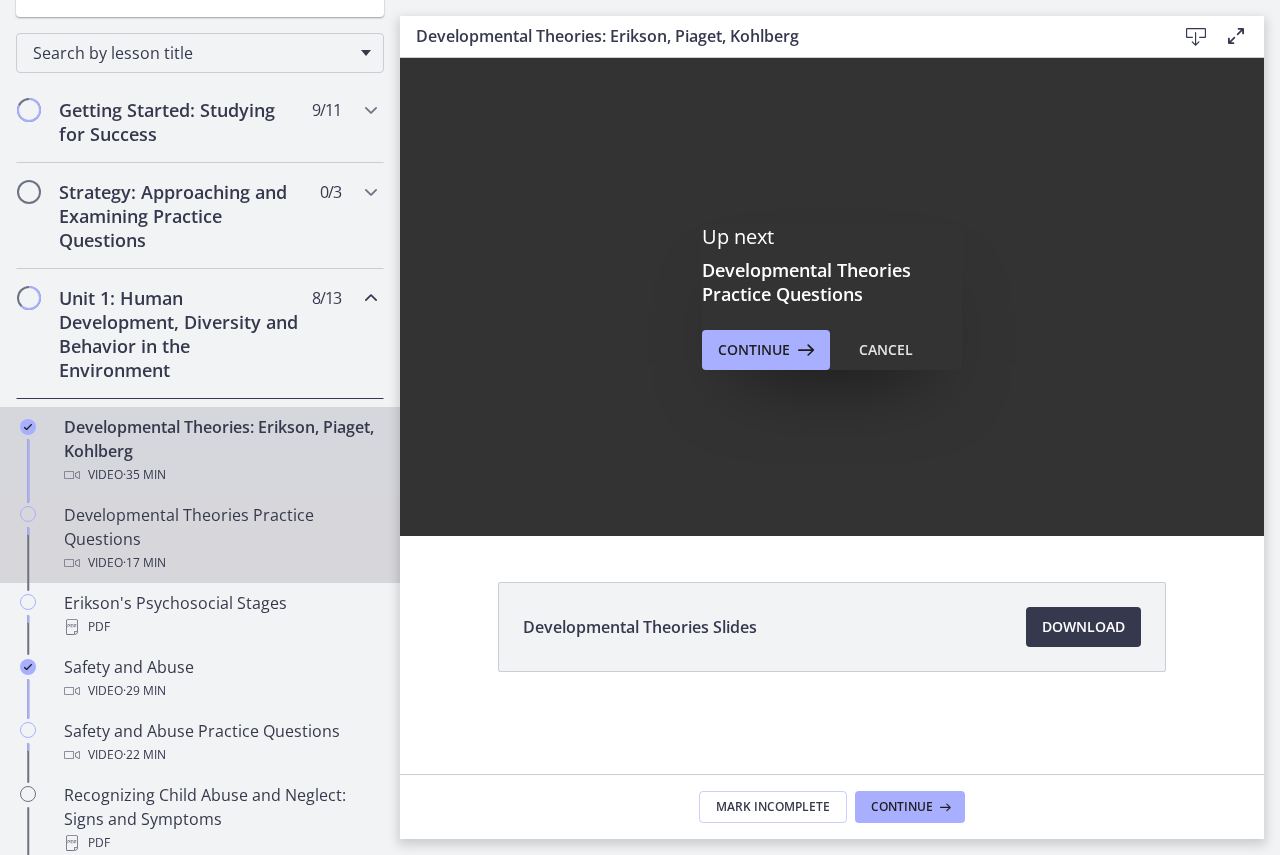 click on "Developmental Theories Practice Questions
Video
·  17 min" at bounding box center (220, 539) 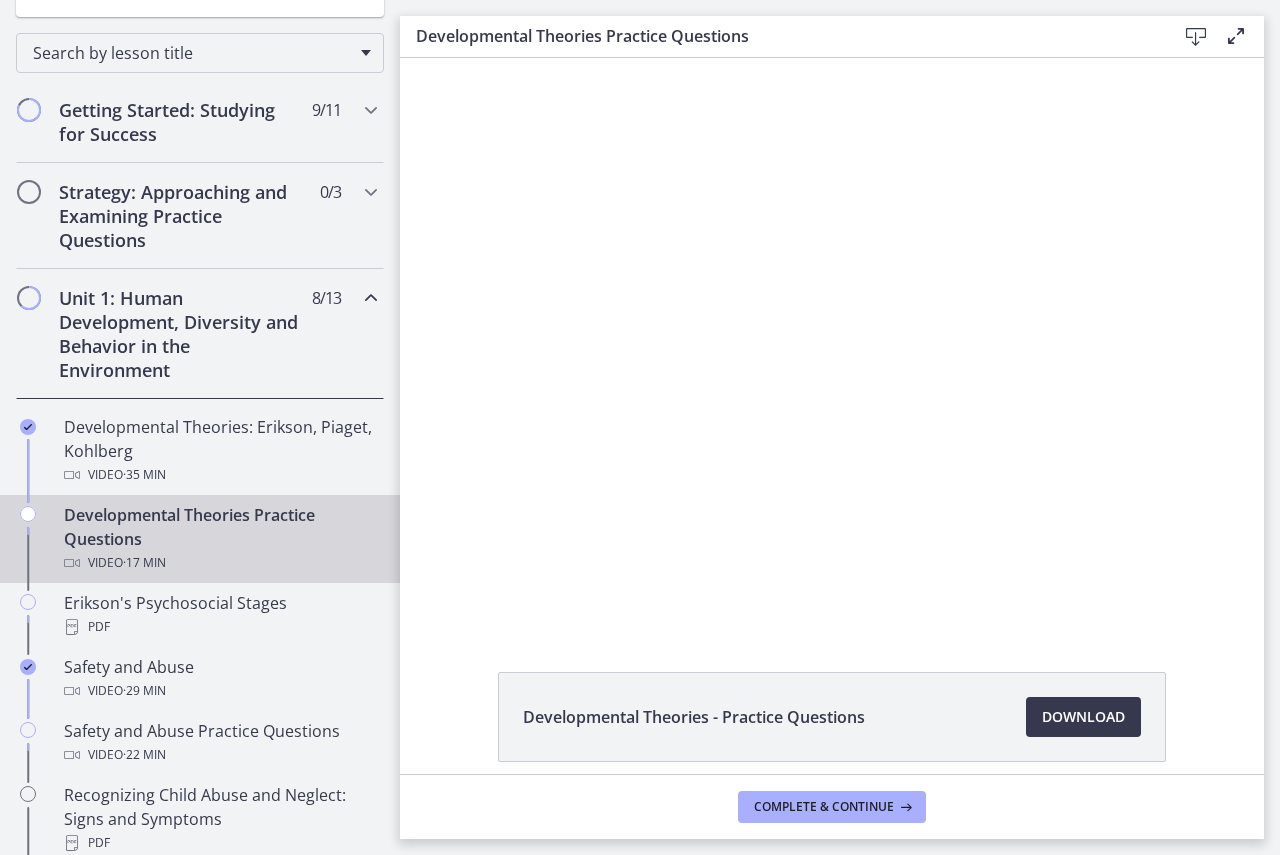 scroll, scrollTop: 0, scrollLeft: 0, axis: both 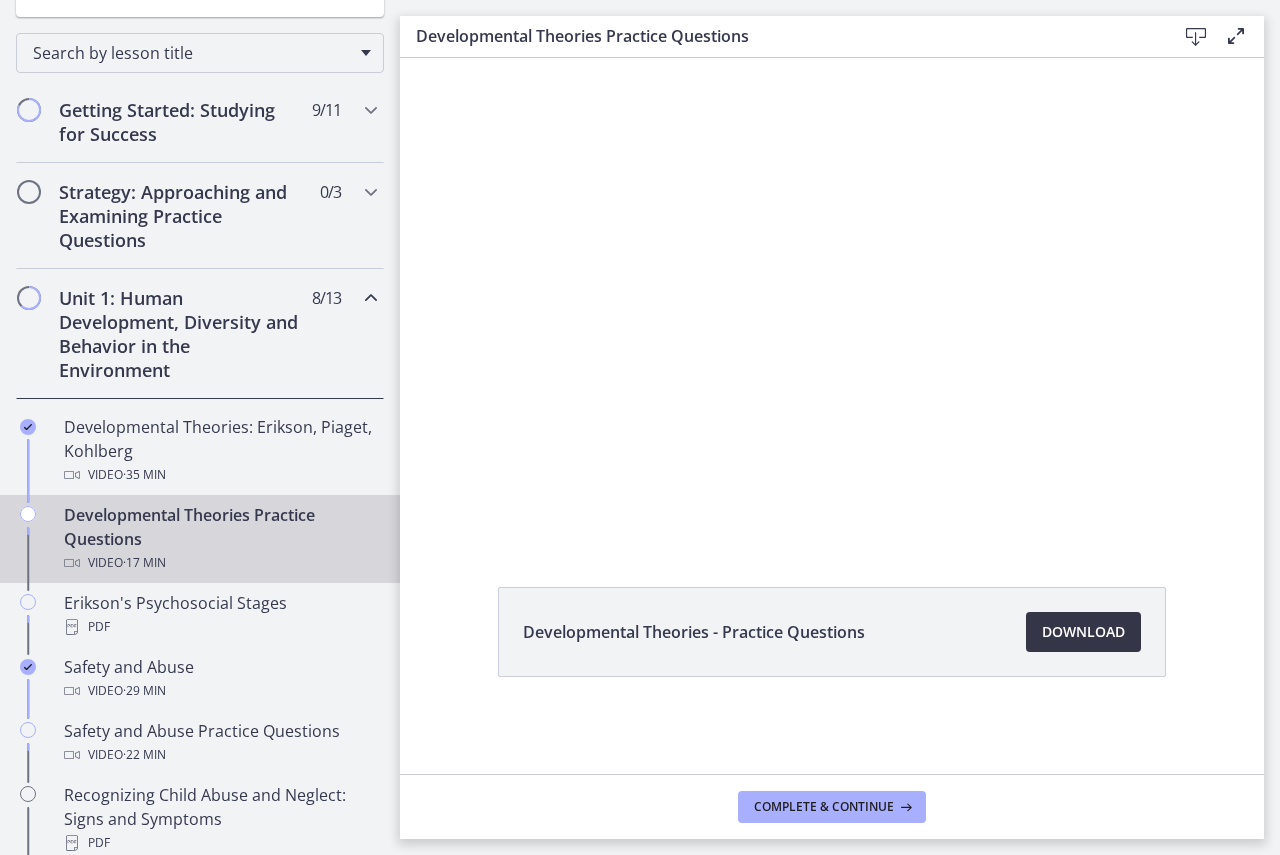 click on "Download
Opens in a new window" at bounding box center (1083, 632) 